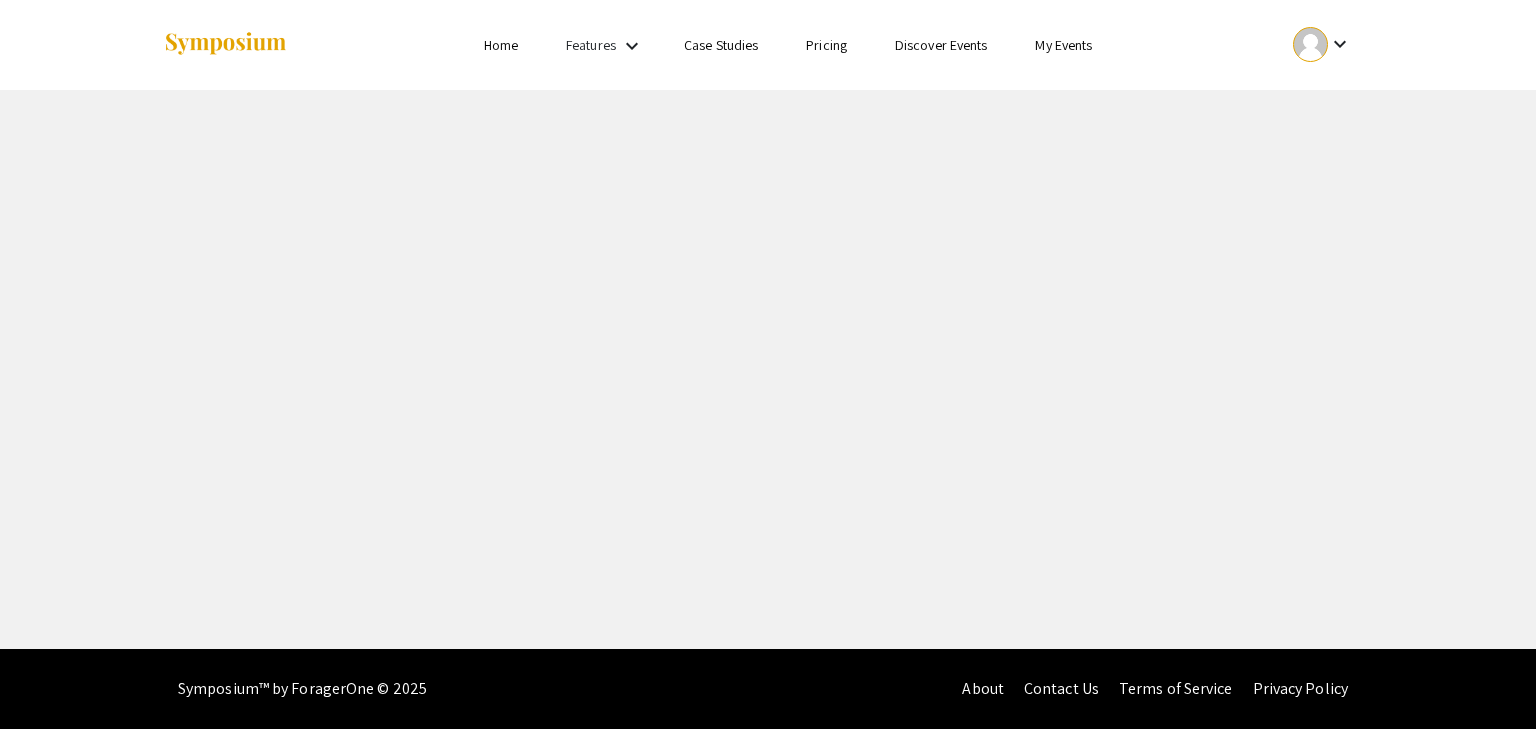 scroll, scrollTop: 0, scrollLeft: 0, axis: both 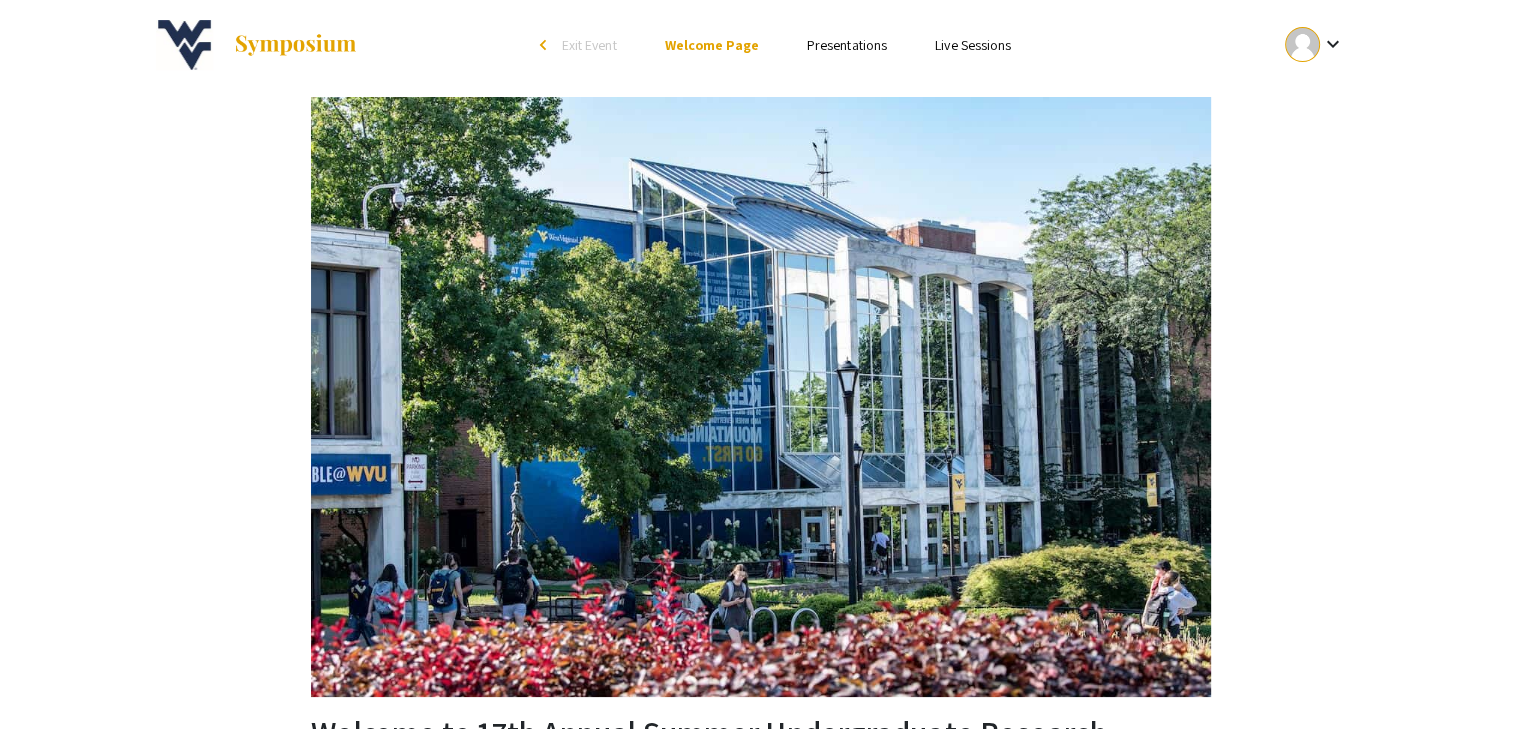 click on "Presentations" at bounding box center [847, 45] 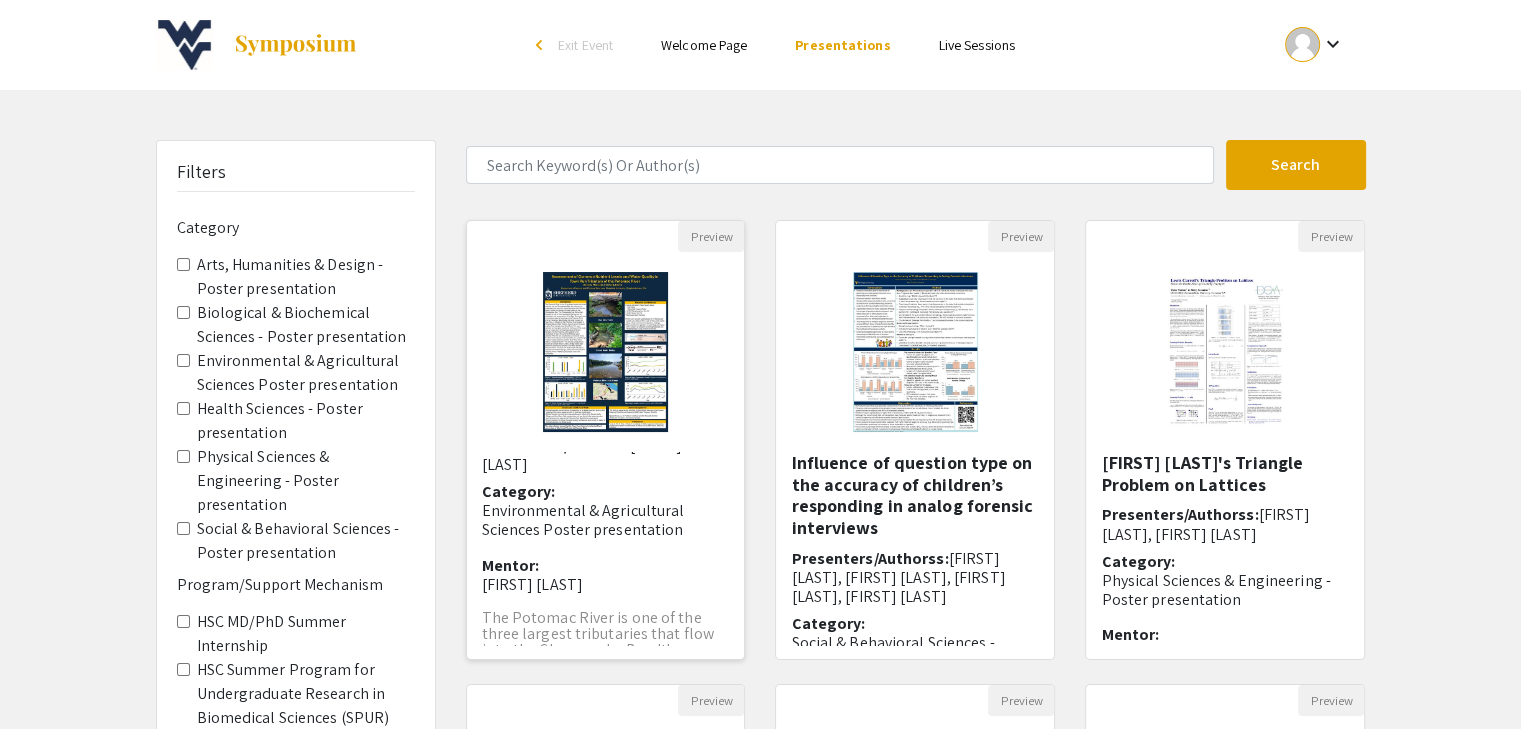 scroll, scrollTop: 115, scrollLeft: 0, axis: vertical 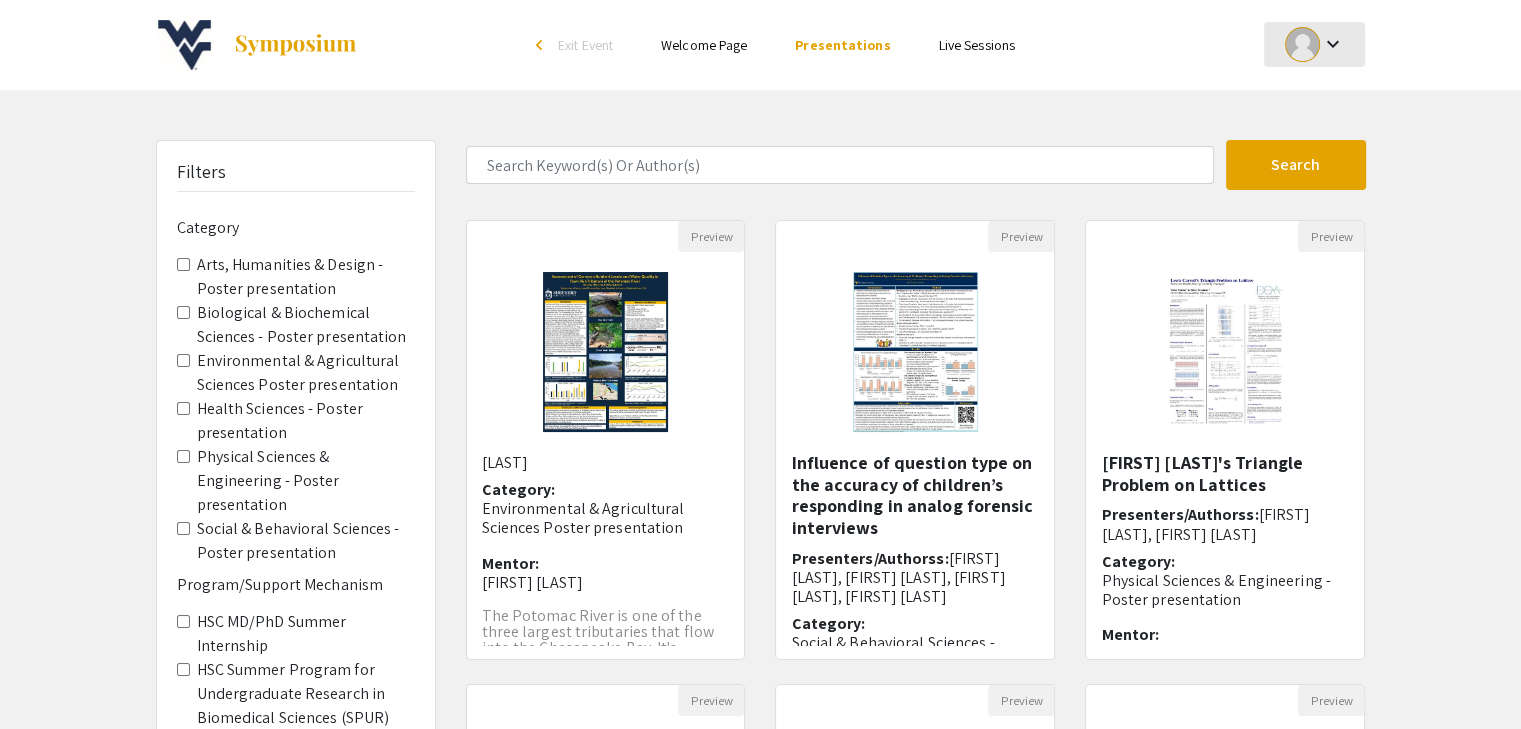 click on "keyboard_arrow_down" at bounding box center [1332, 44] 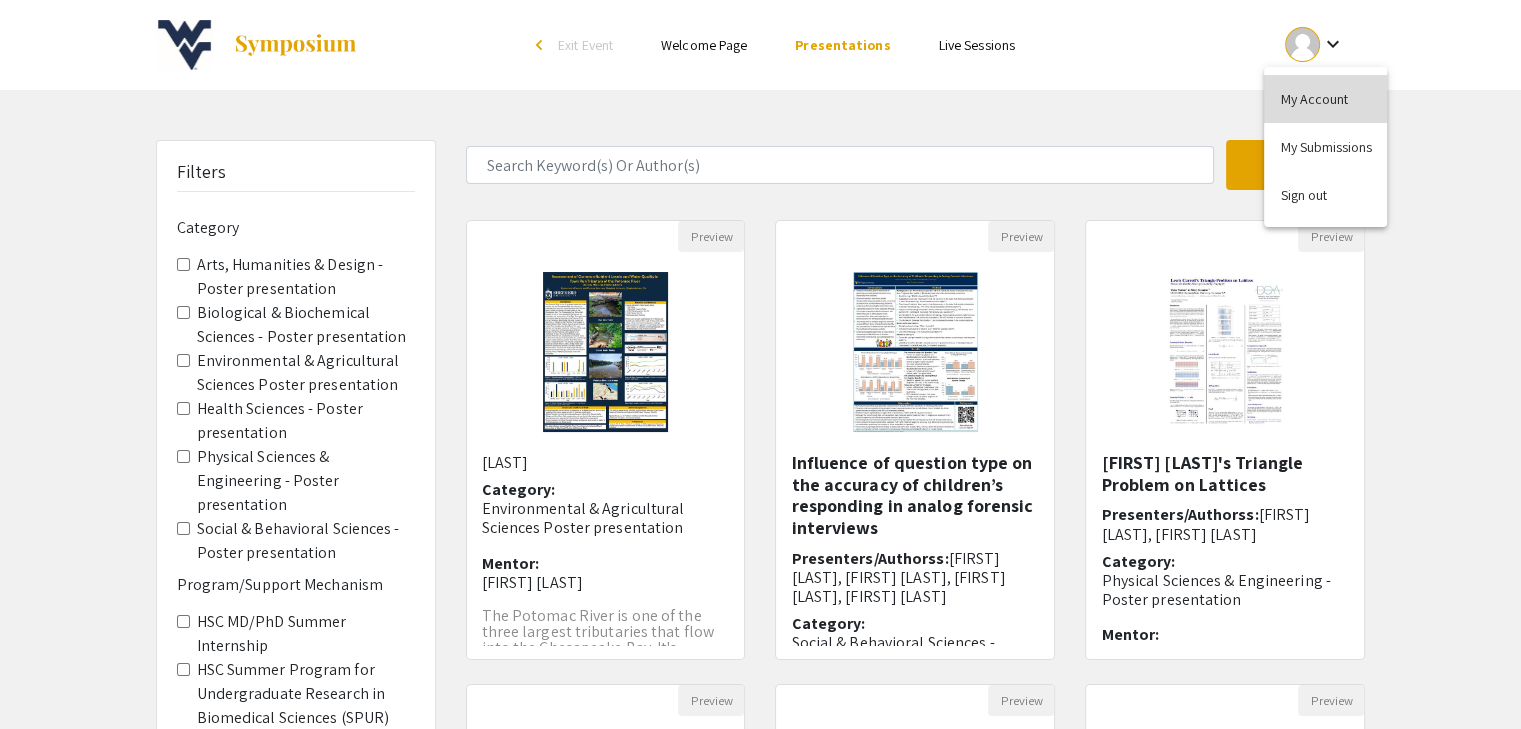 click on "My Account" at bounding box center [1325, 99] 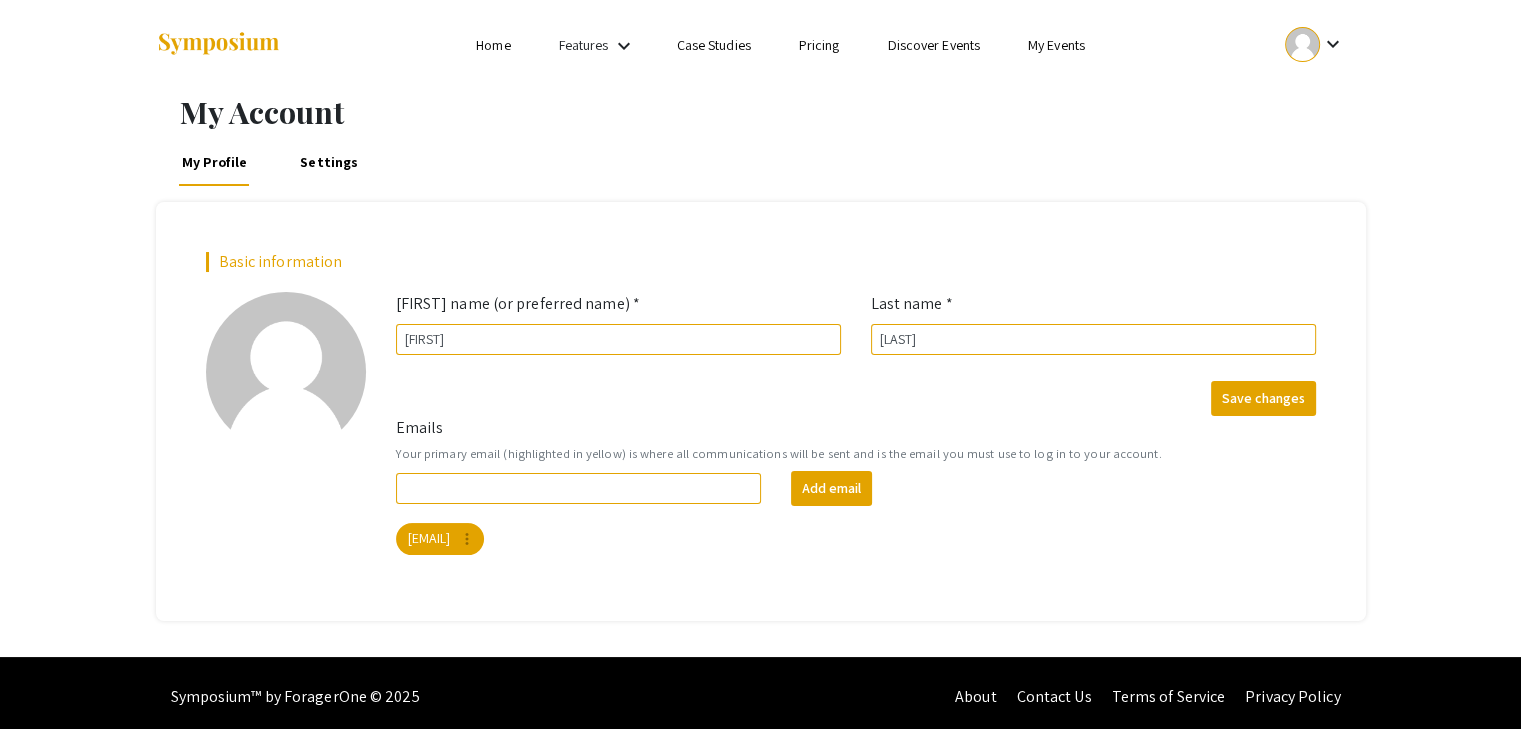 click on "keyboard_arrow_down" at bounding box center (1314, 44) 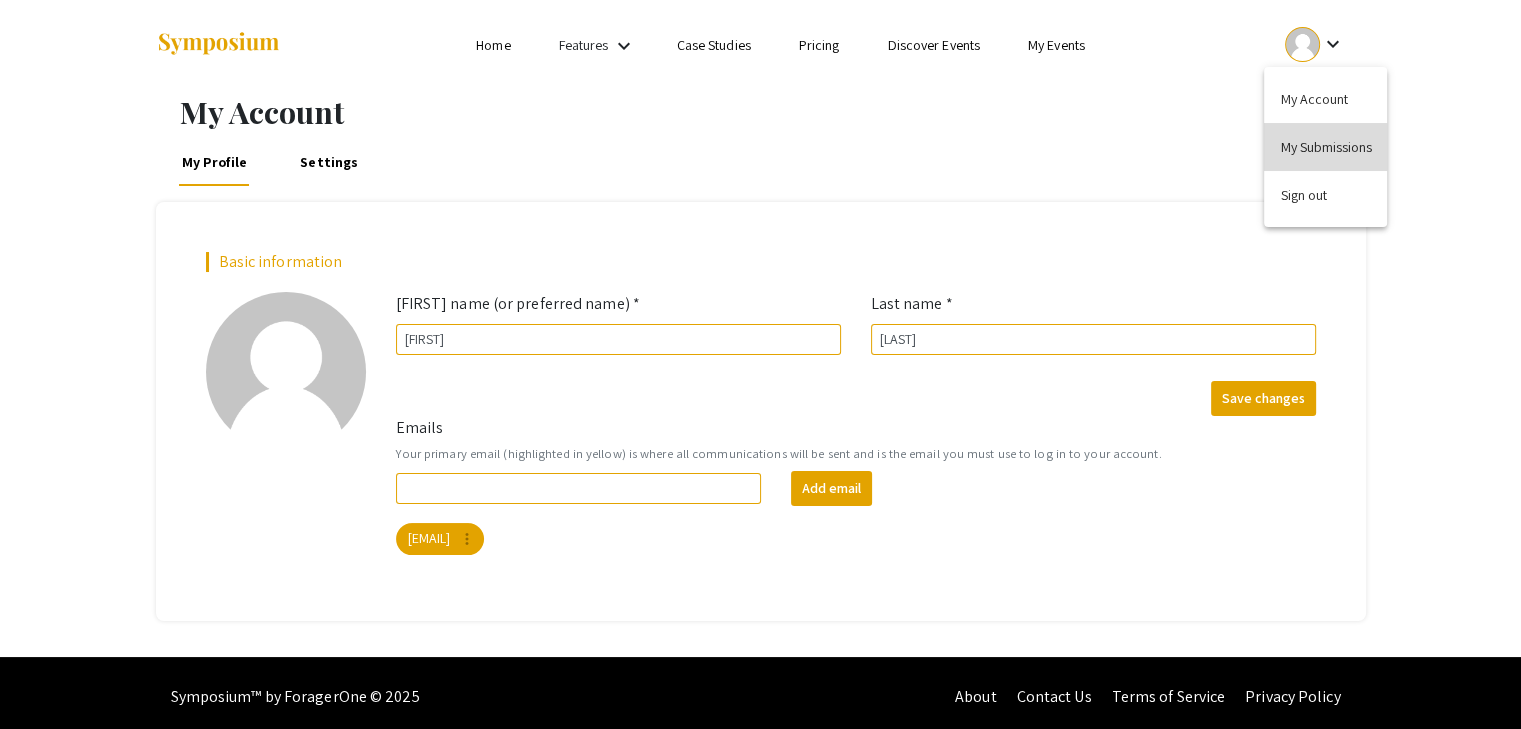 click on "My Submissions" at bounding box center (1325, 147) 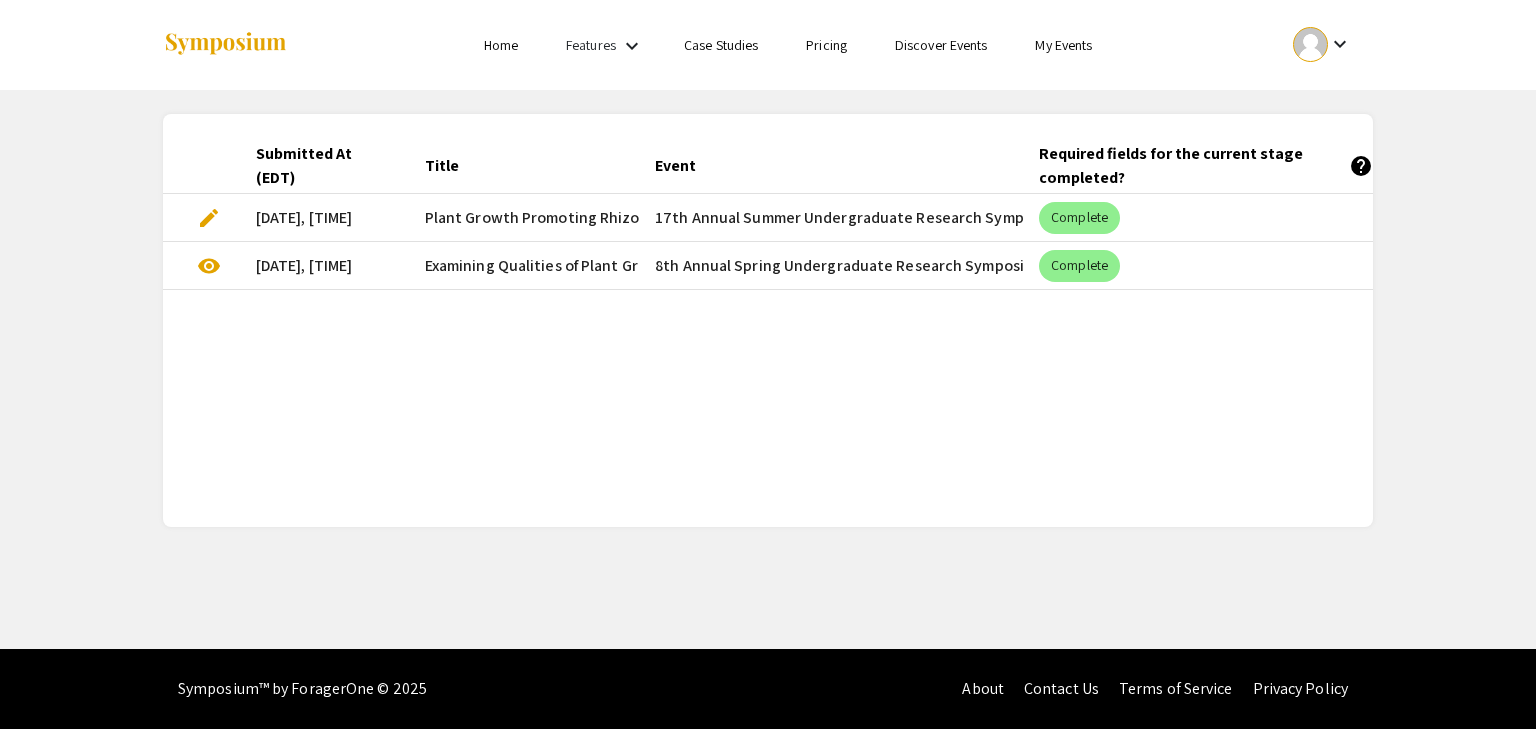click on "keyboard_arrow_down" at bounding box center [632, 46] 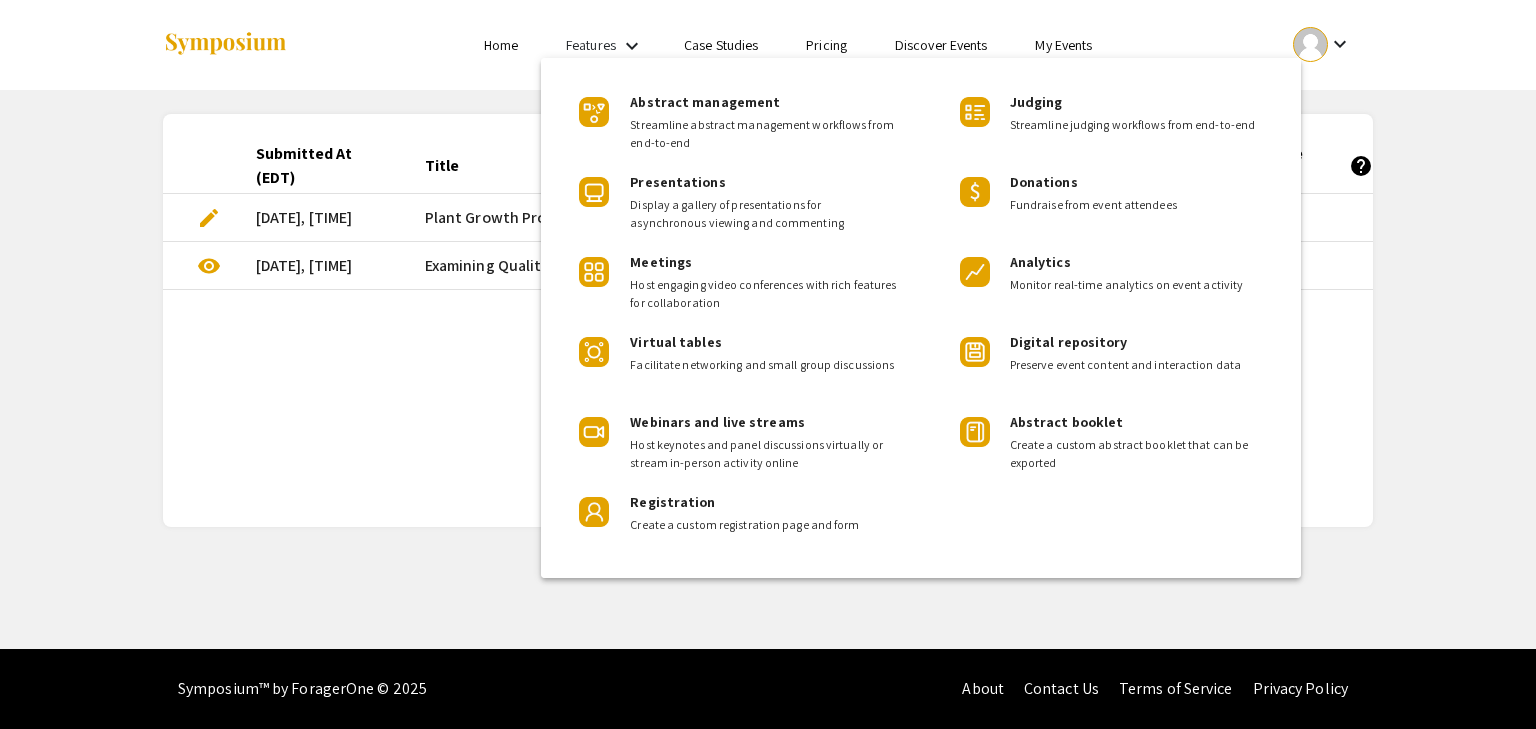 click at bounding box center (768, 364) 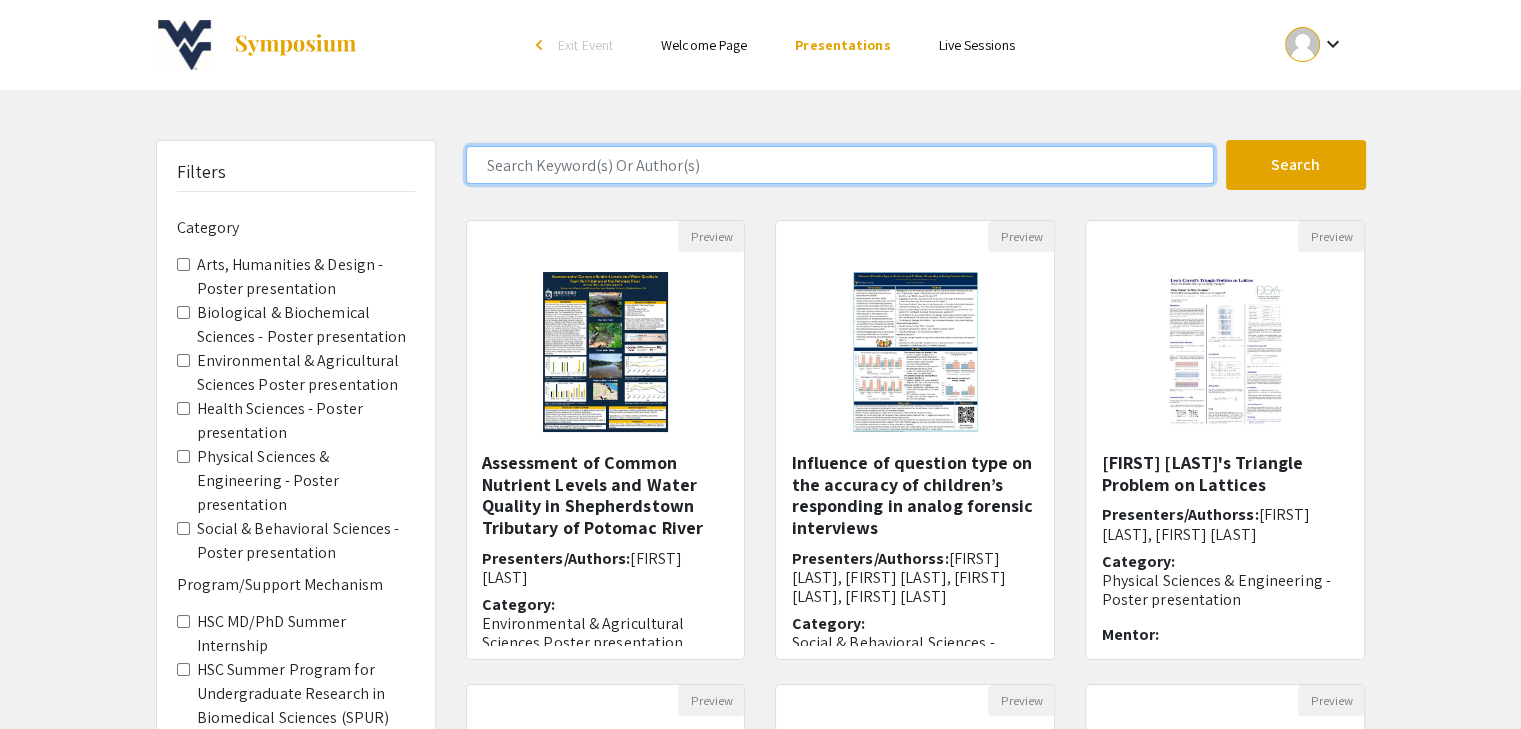 click 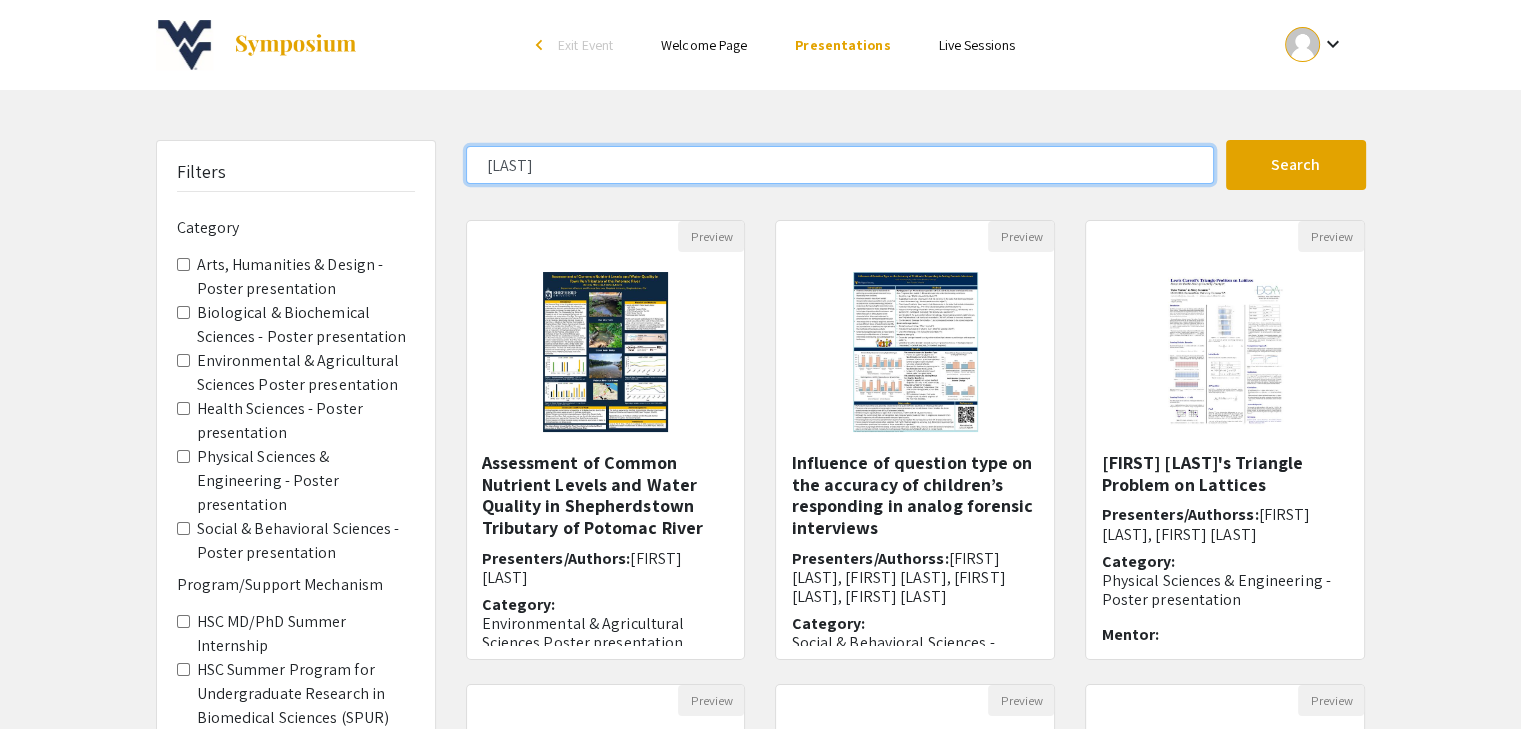 type on "[LAST]" 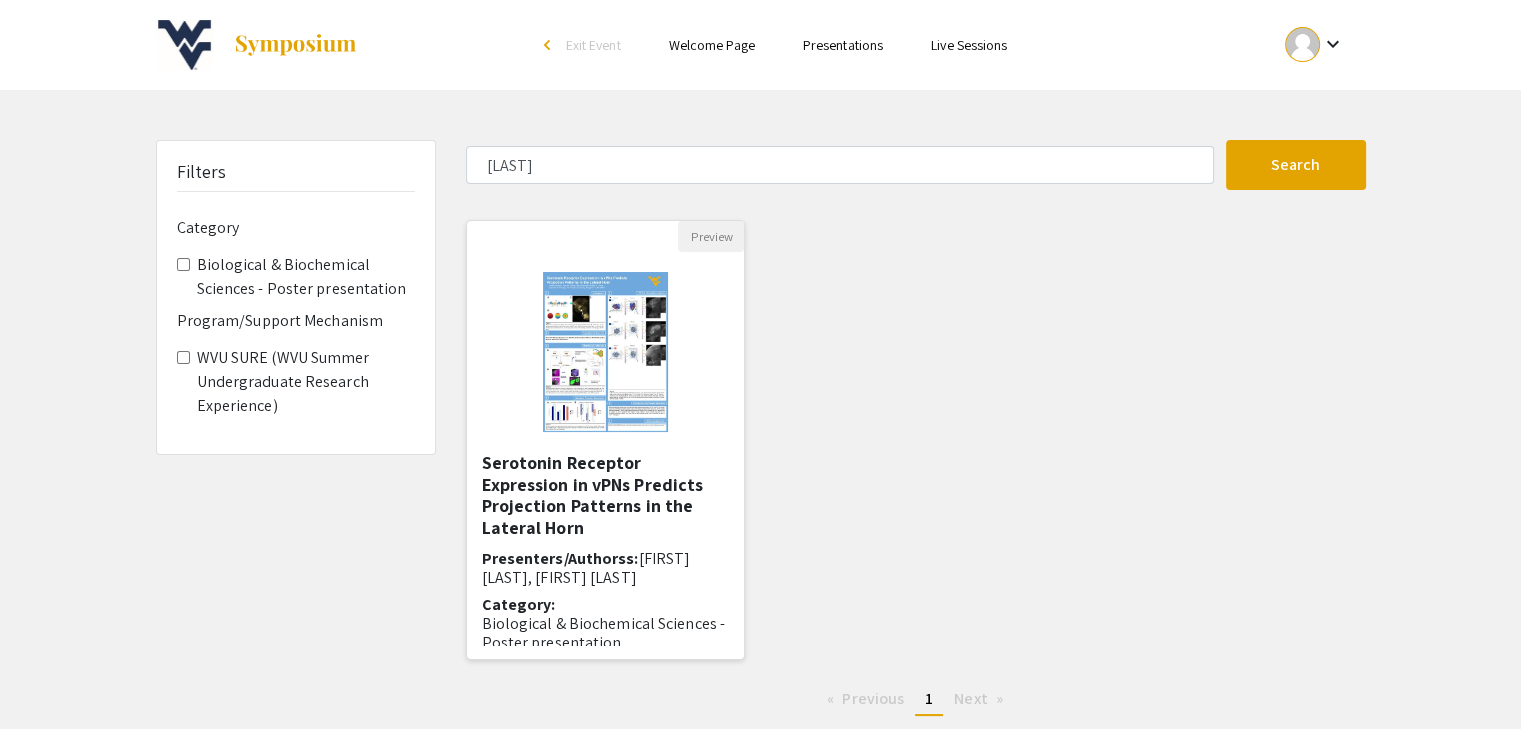 click 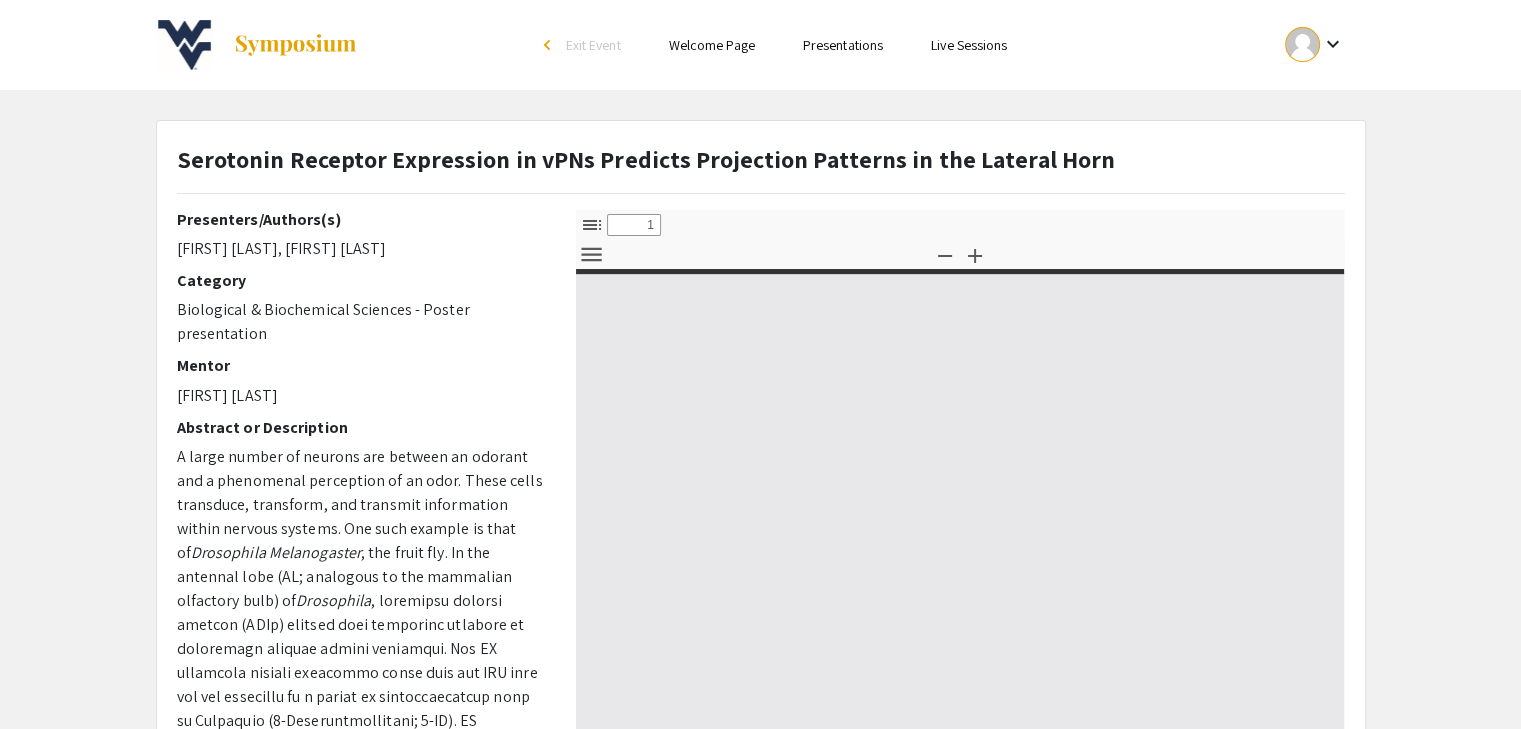 type on "0" 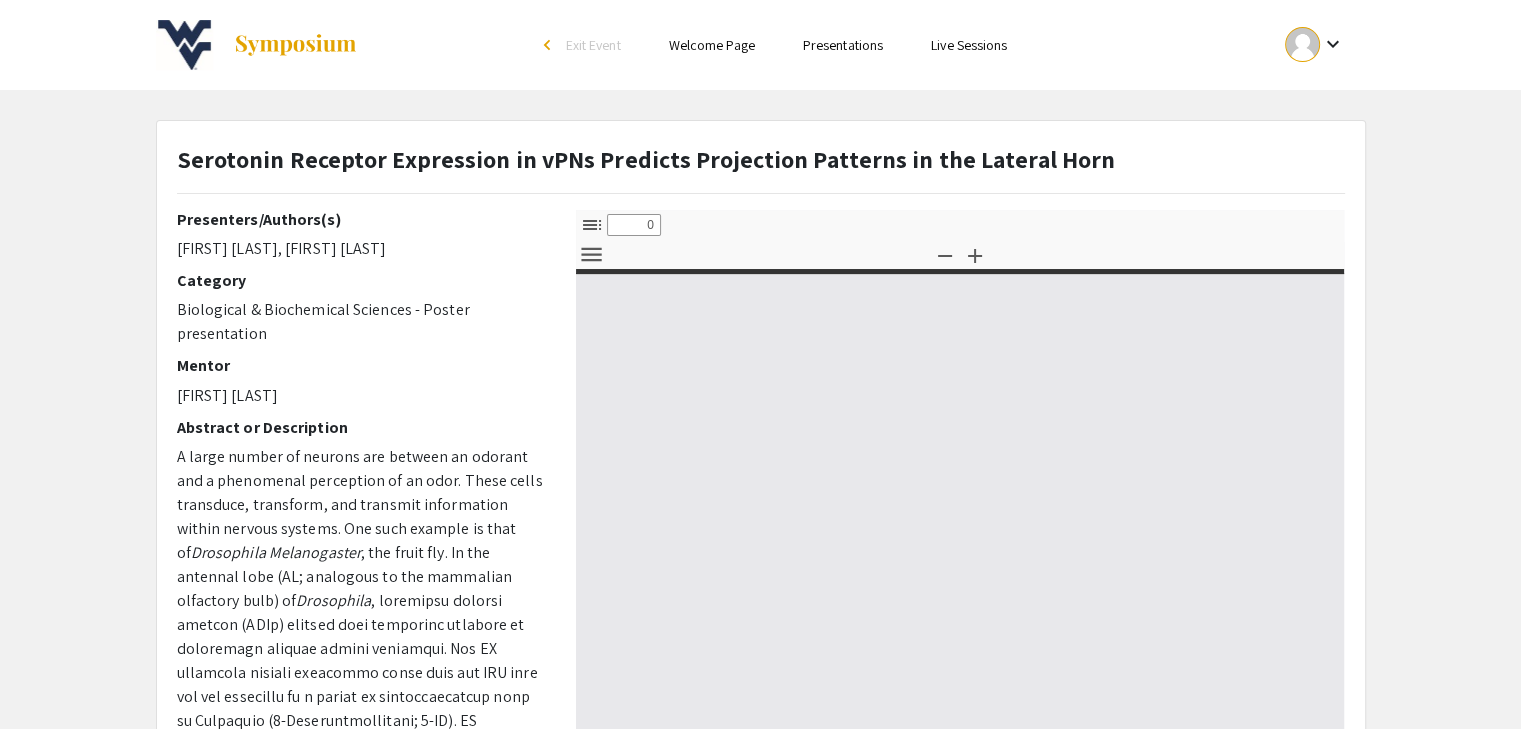 select on "custom" 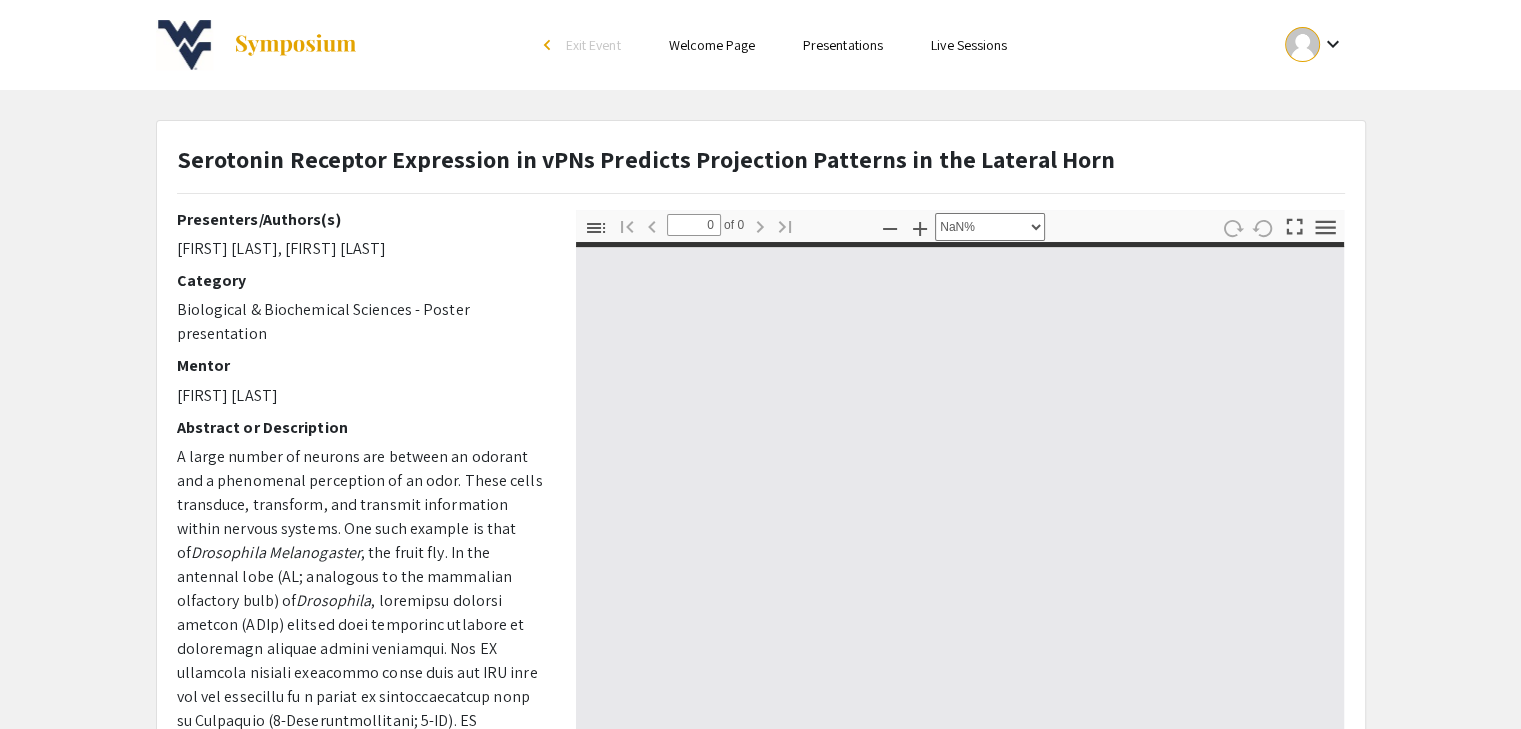 type on "1" 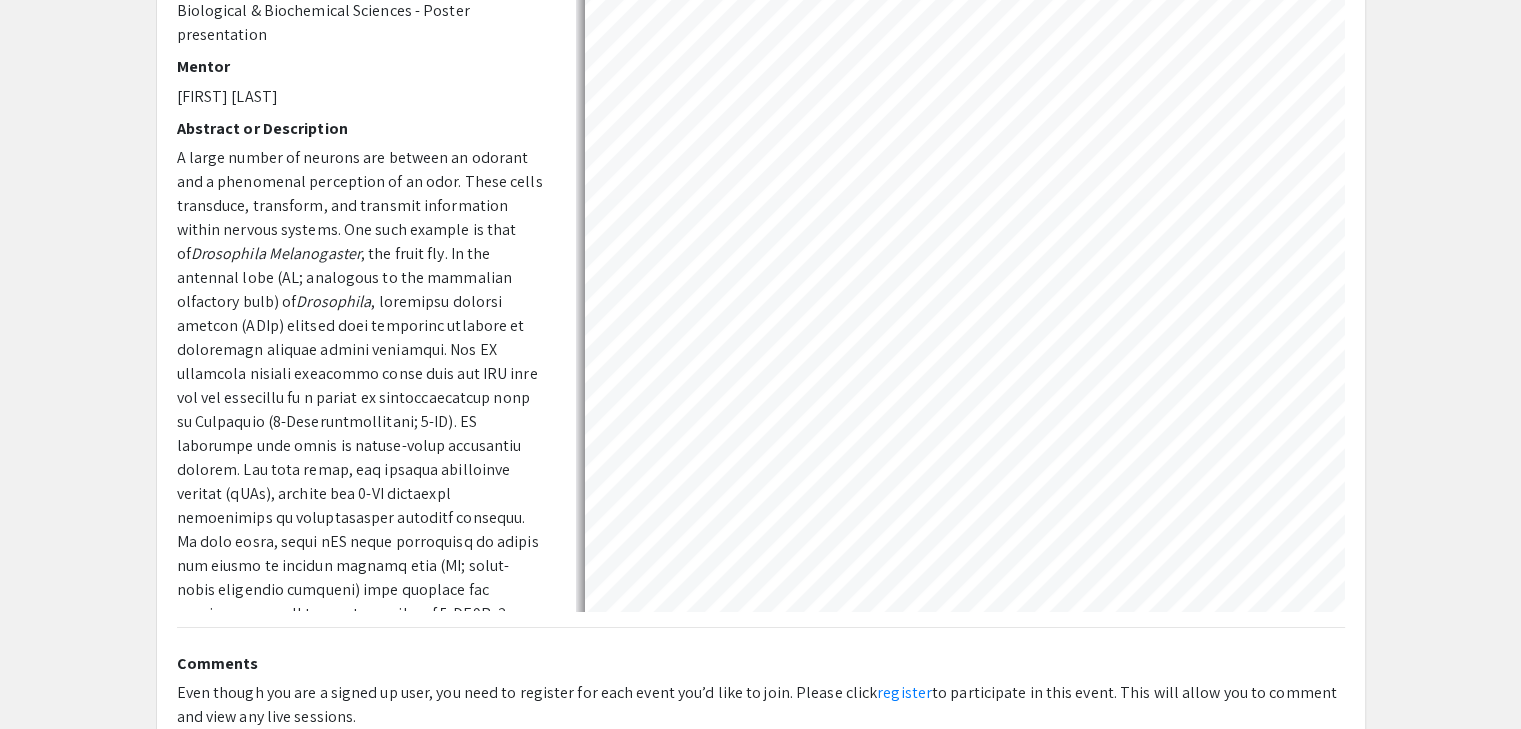 scroll, scrollTop: 303, scrollLeft: 0, axis: vertical 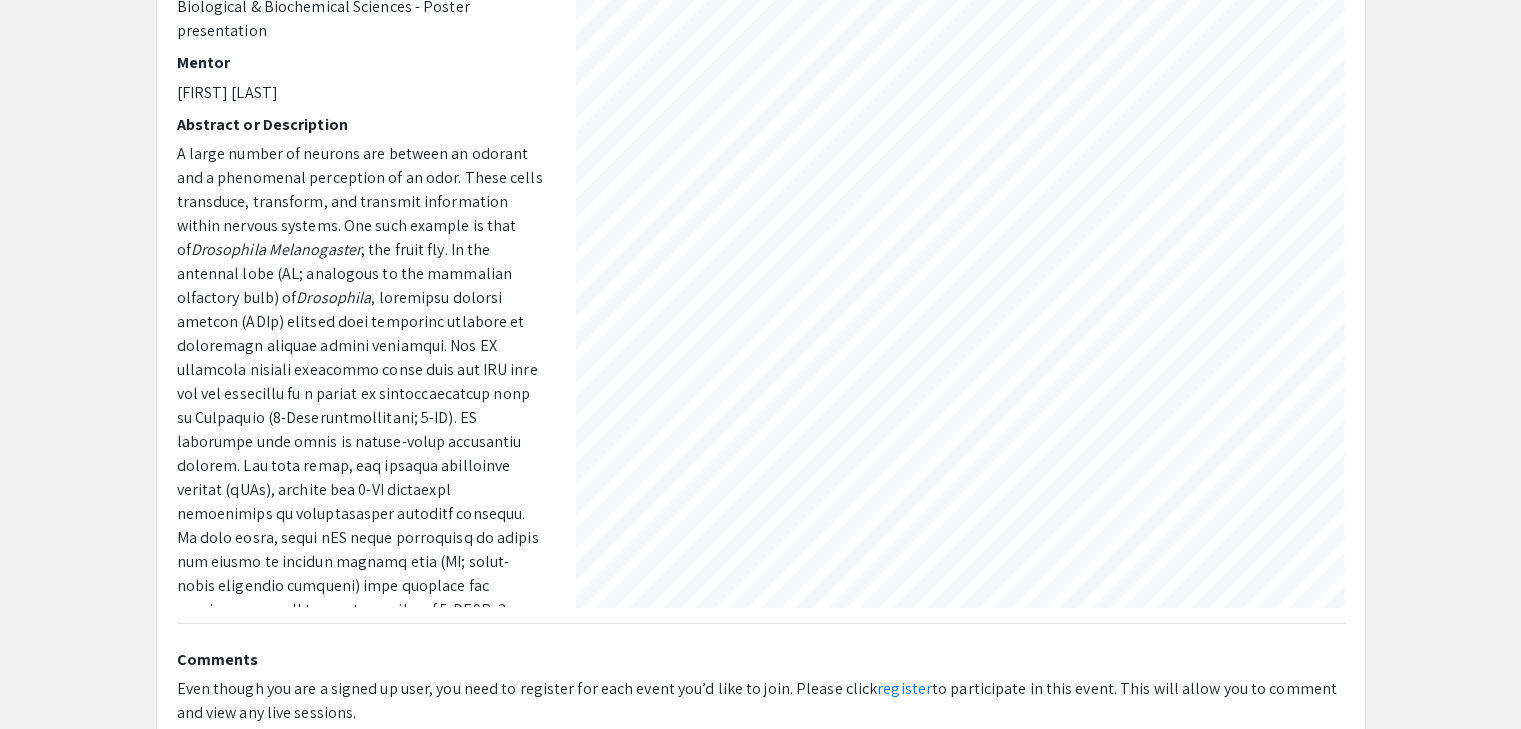 select on "auto" 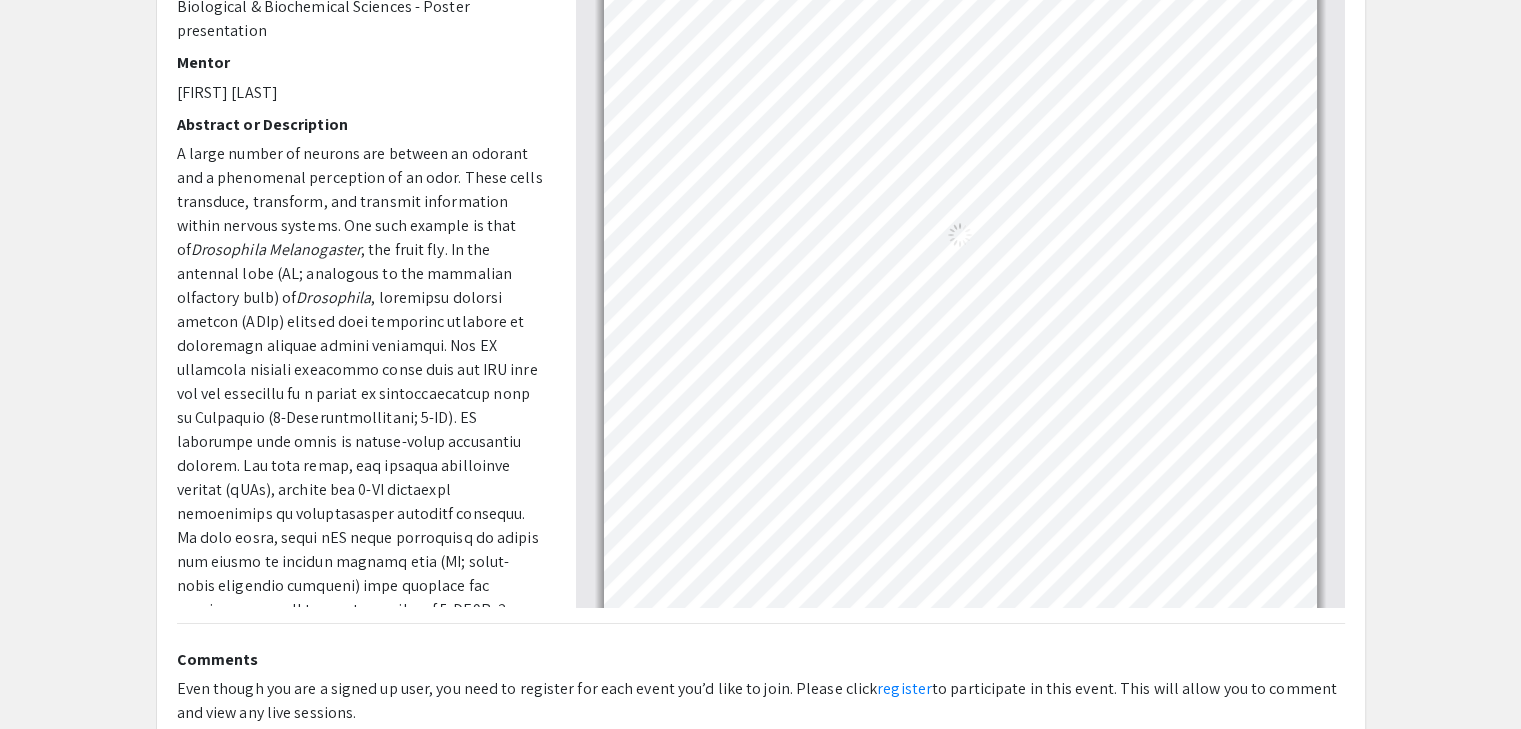scroll, scrollTop: 263, scrollLeft: 0, axis: vertical 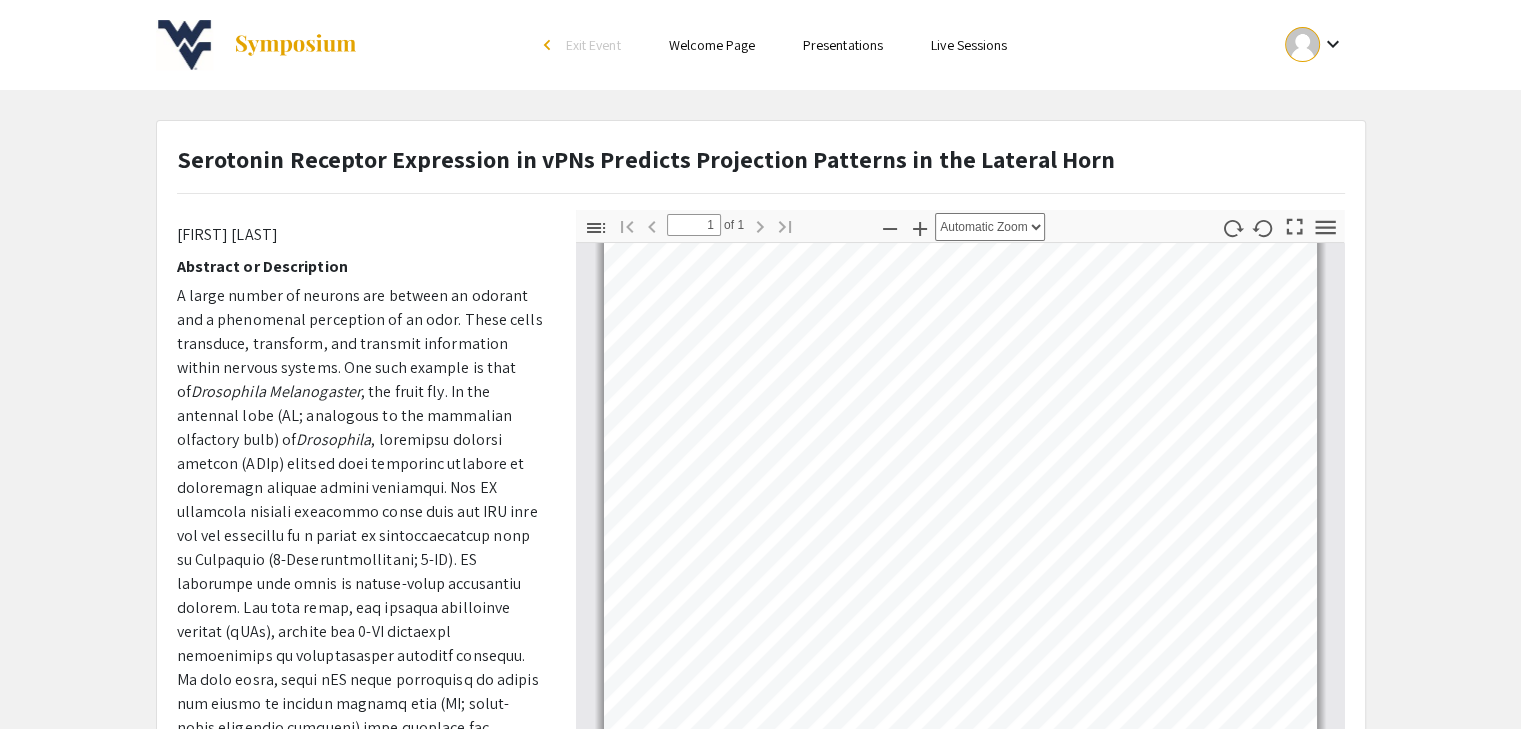 click on "arrow_back_ios Exit Event" at bounding box center [587, 45] 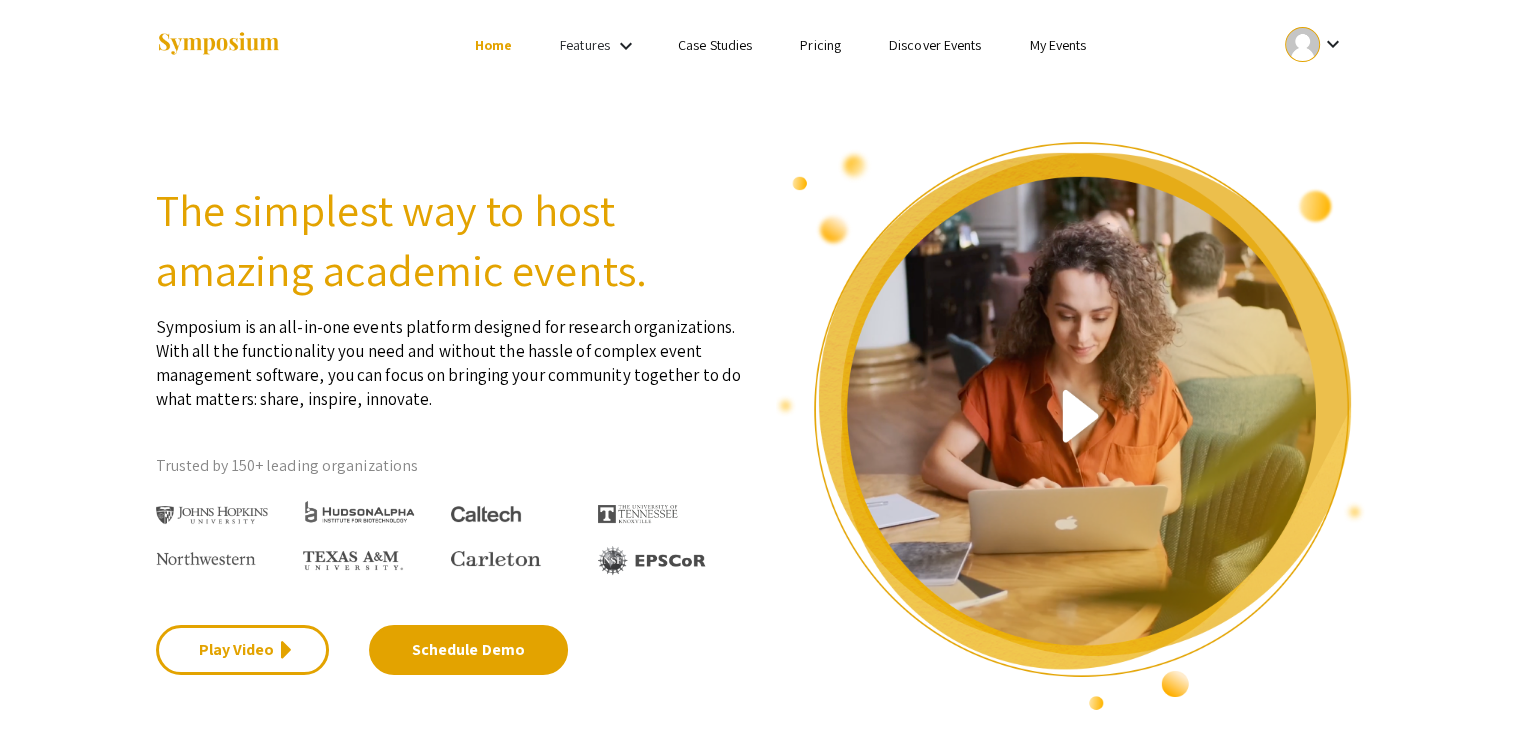 click on "My Events" at bounding box center [1057, 45] 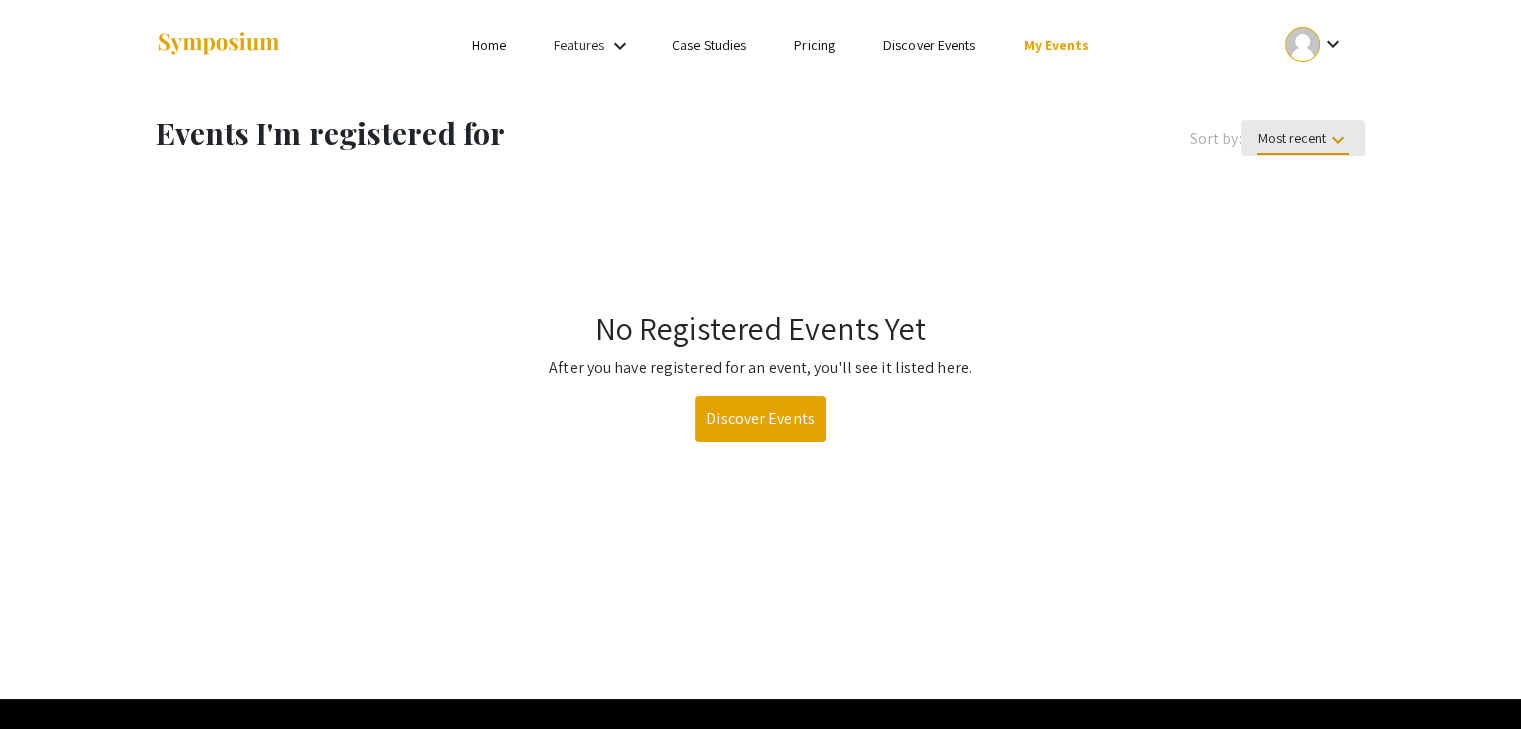 click on "keyboard_arrow_down" 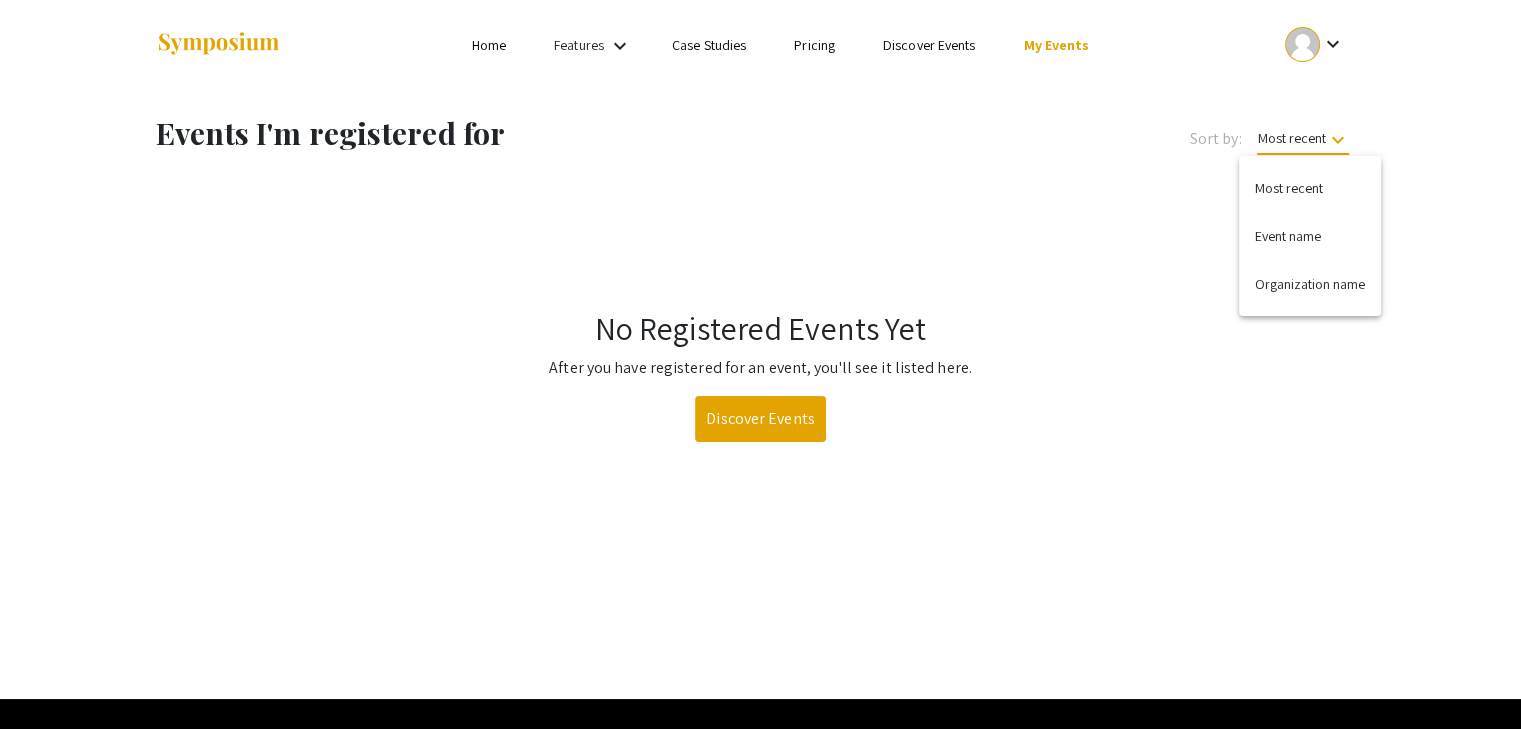 click at bounding box center [760, 364] 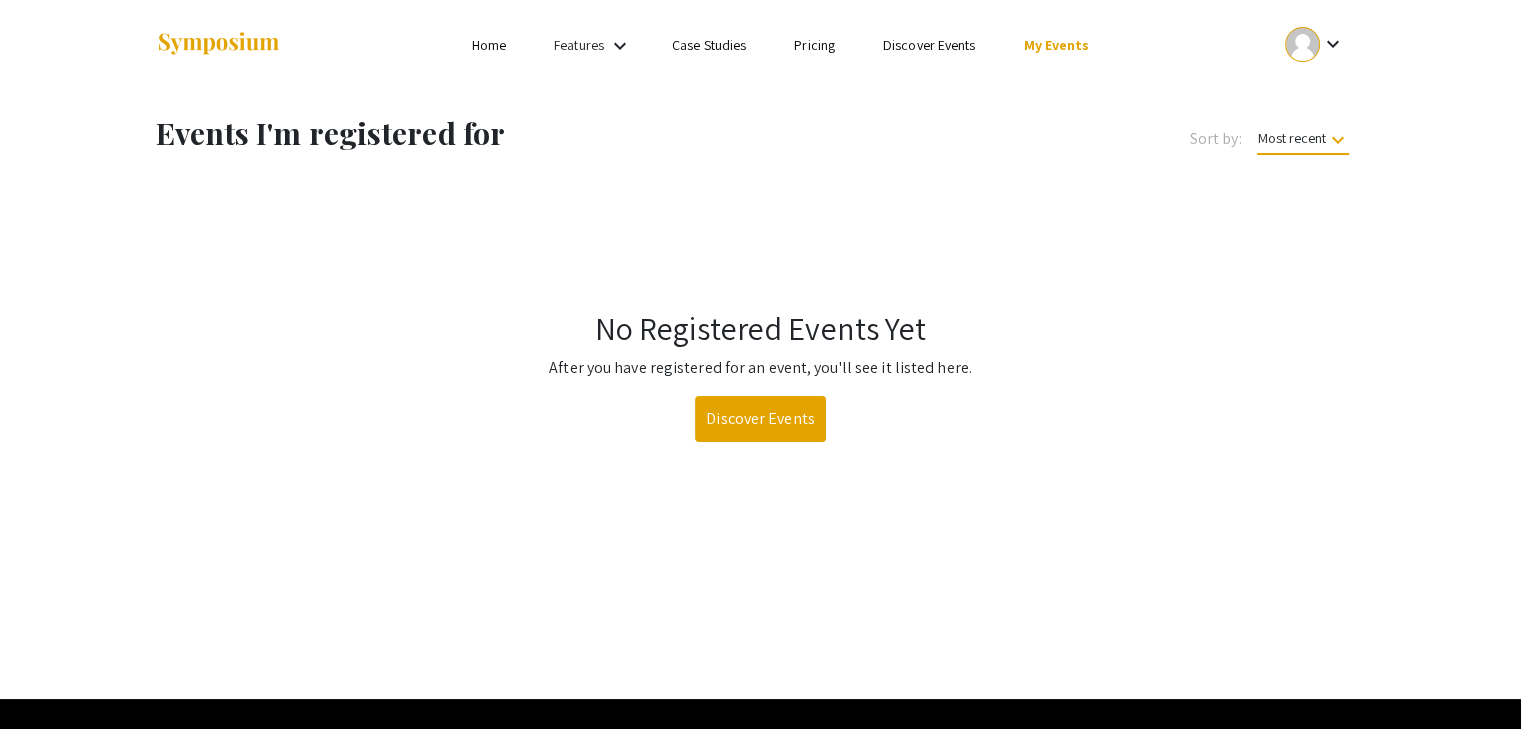 click on "keyboard_arrow_down" at bounding box center [1332, 44] 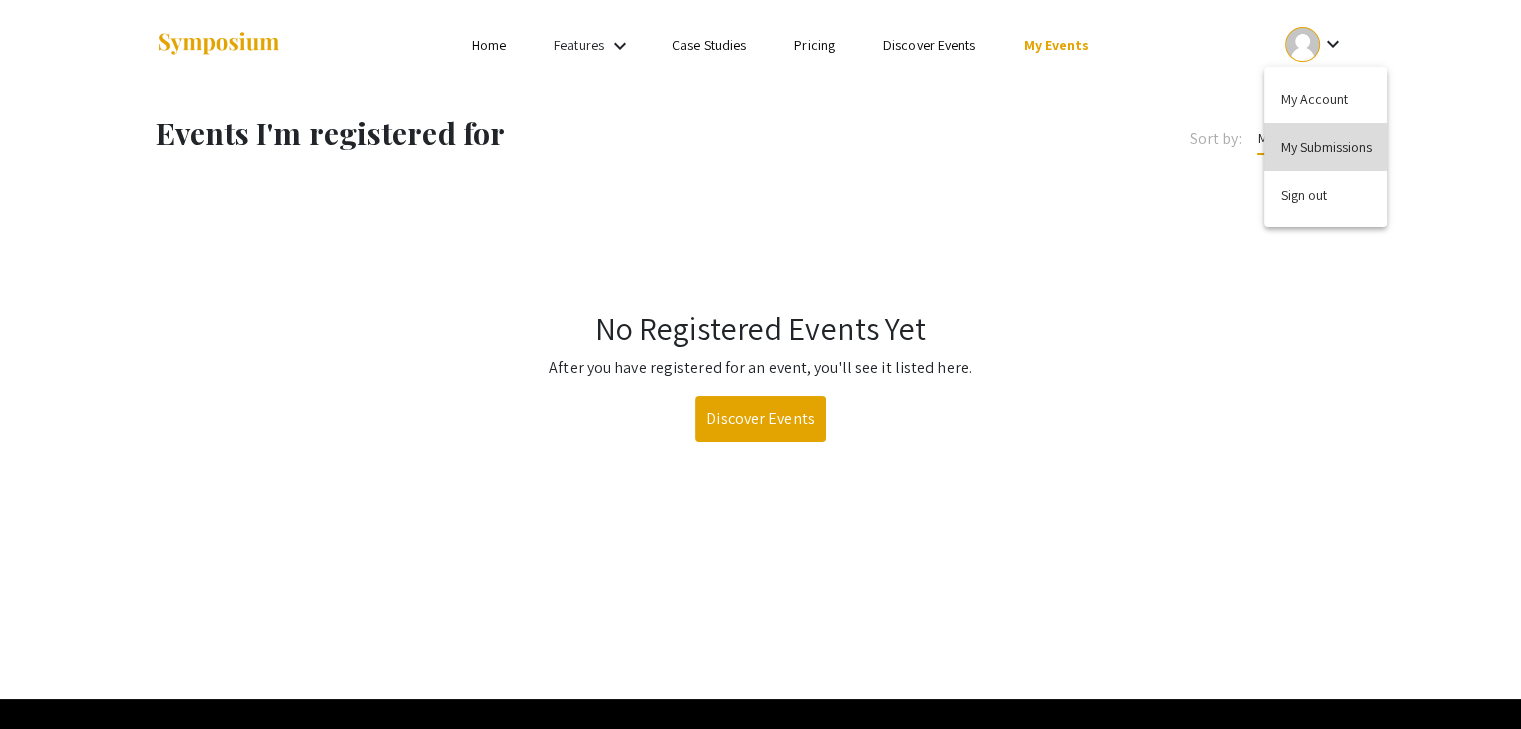 click on "My Submissions" at bounding box center [1325, 147] 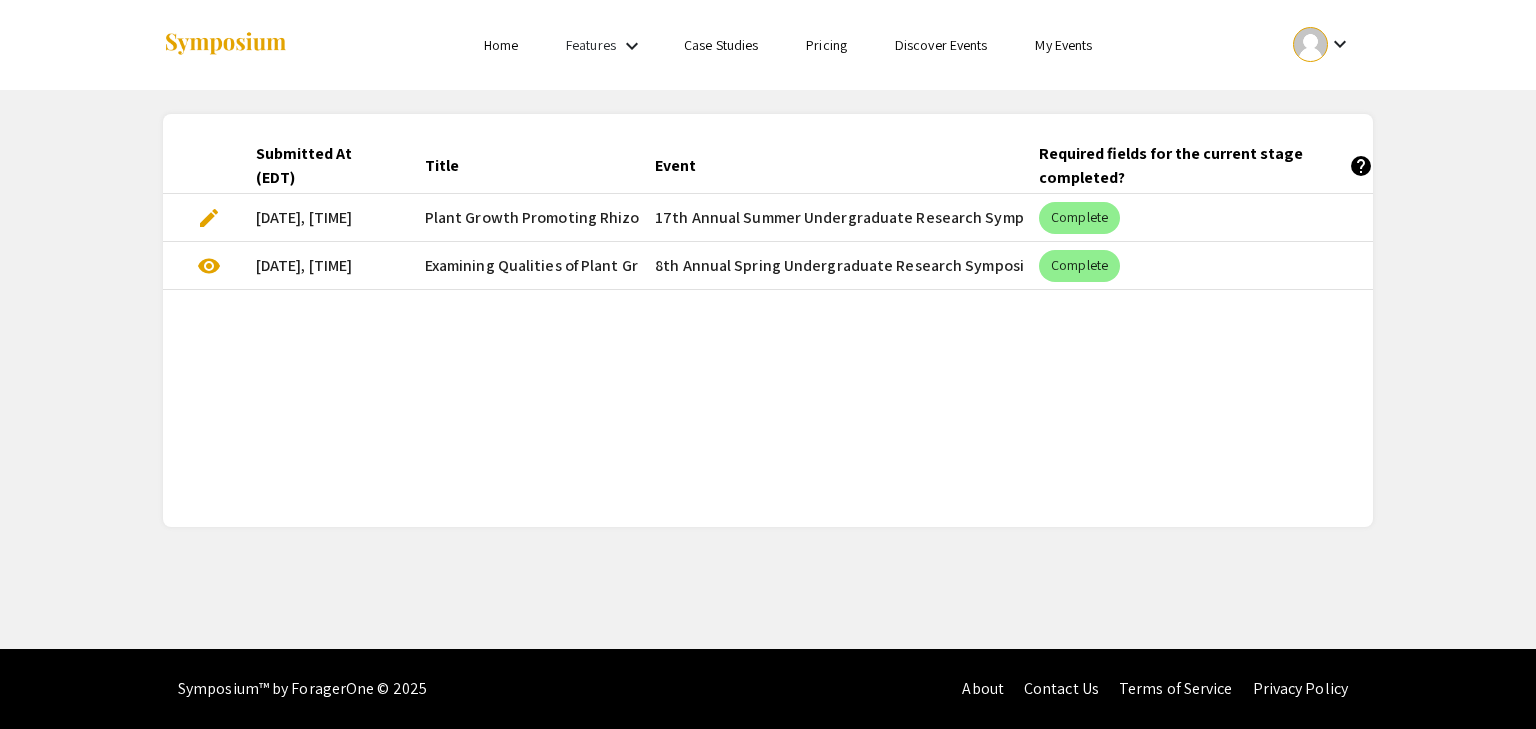 click on "edit" at bounding box center [209, 218] 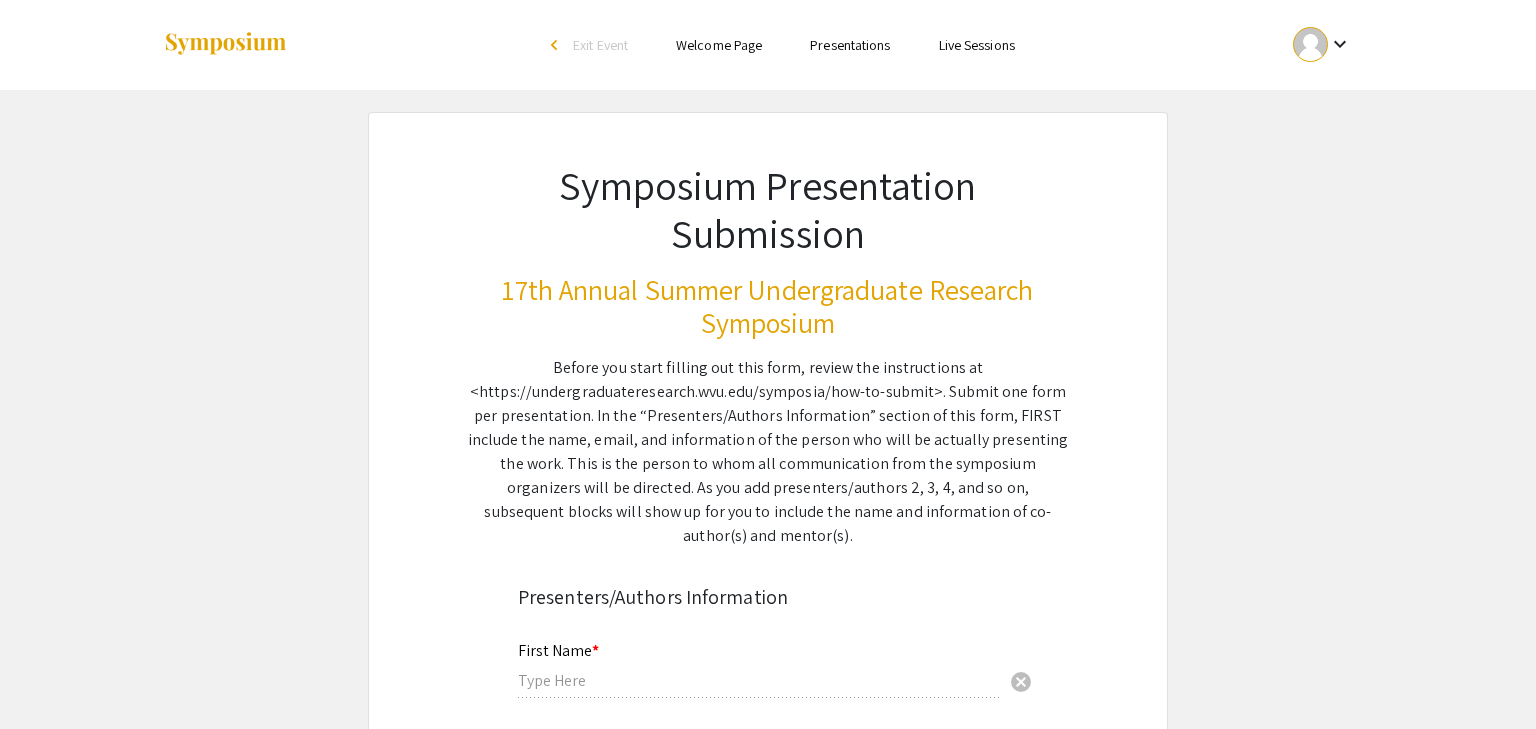 type on "[FIRST]" 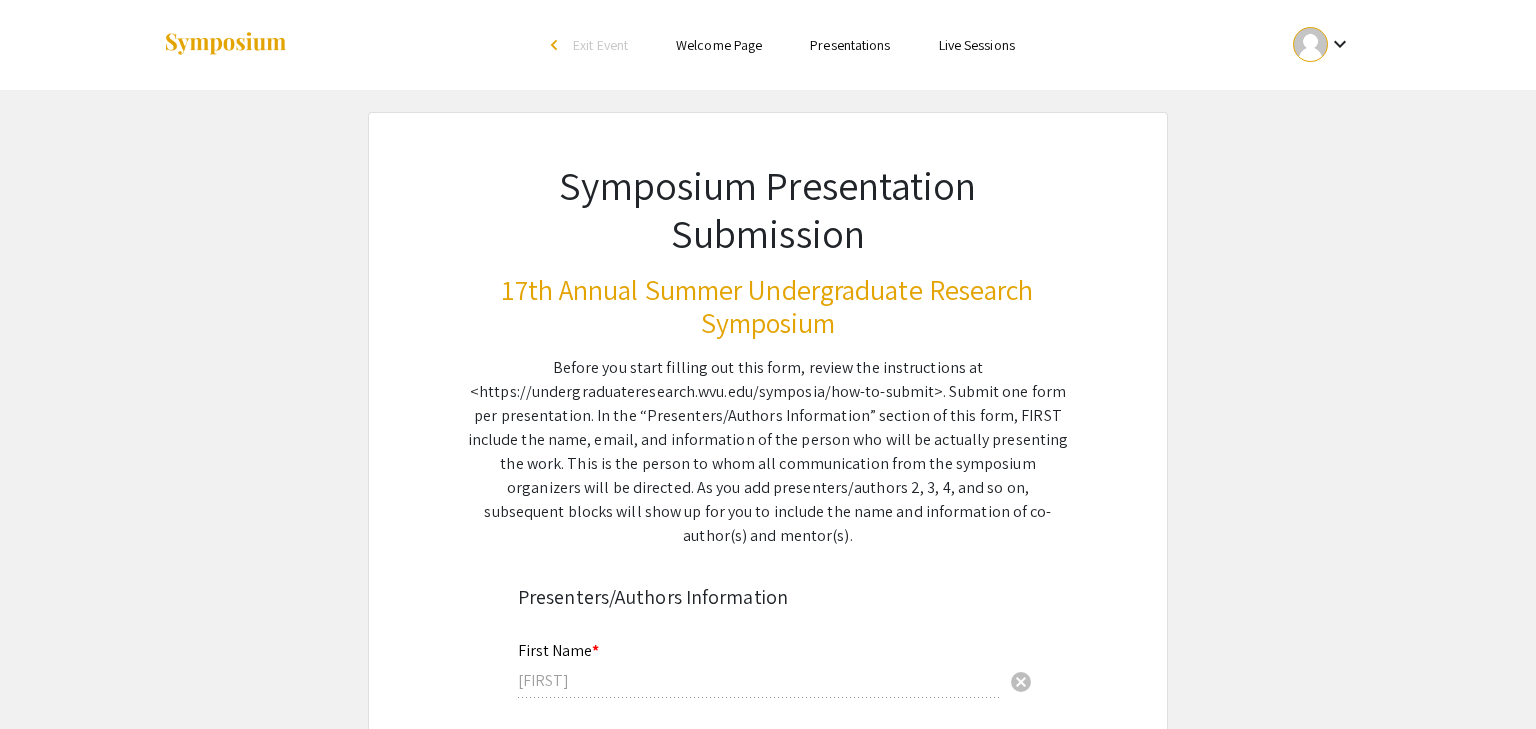 select on "custom" 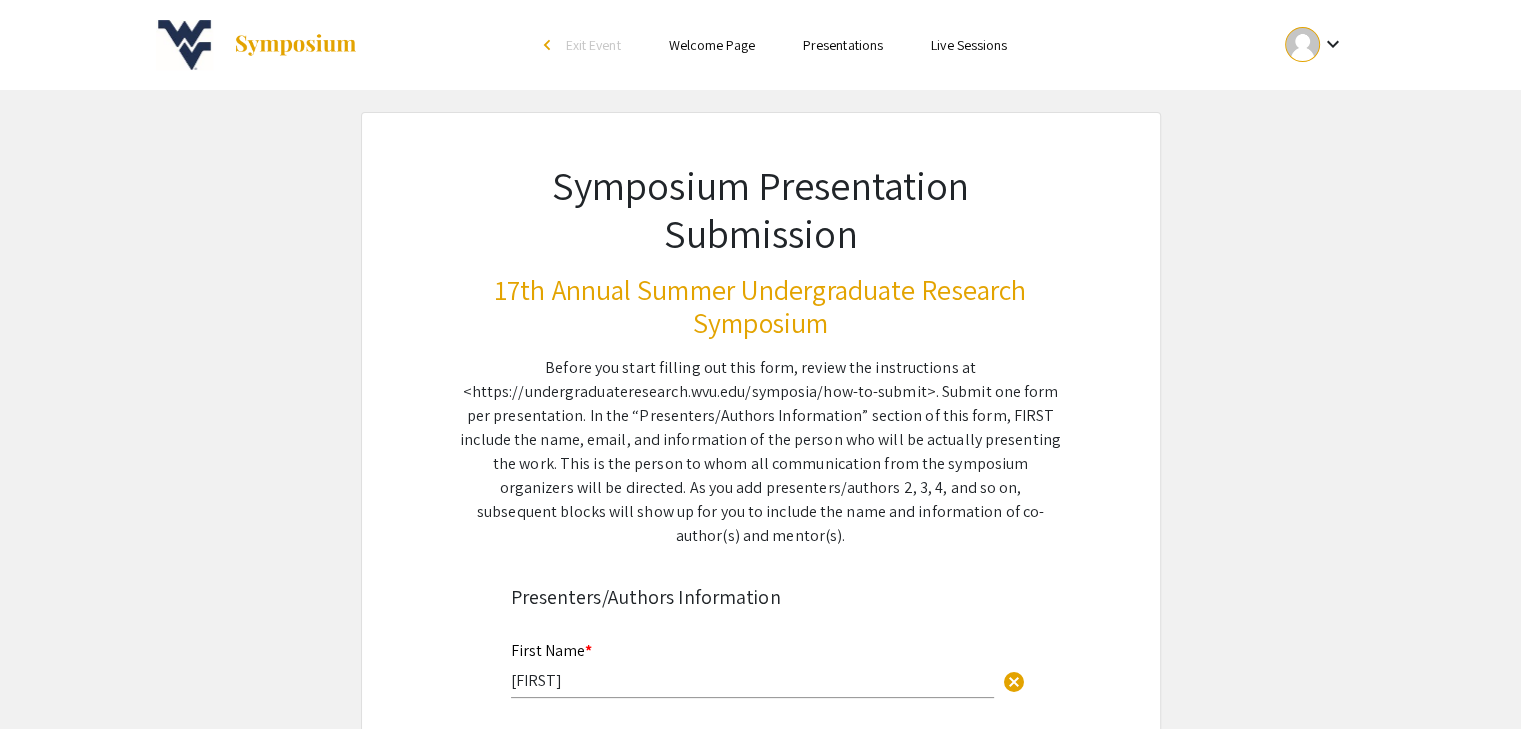 type on "0" 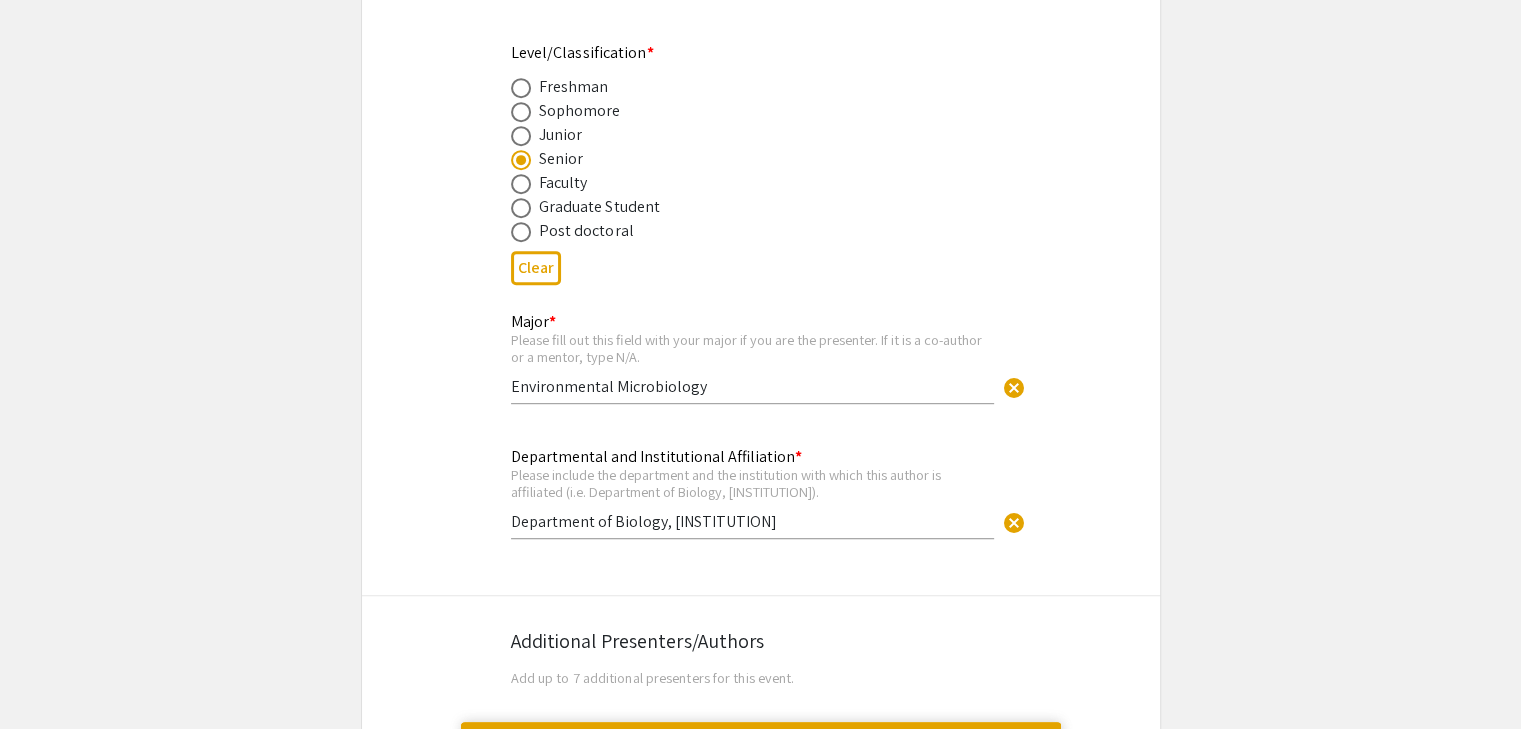 scroll, scrollTop: 950, scrollLeft: 0, axis: vertical 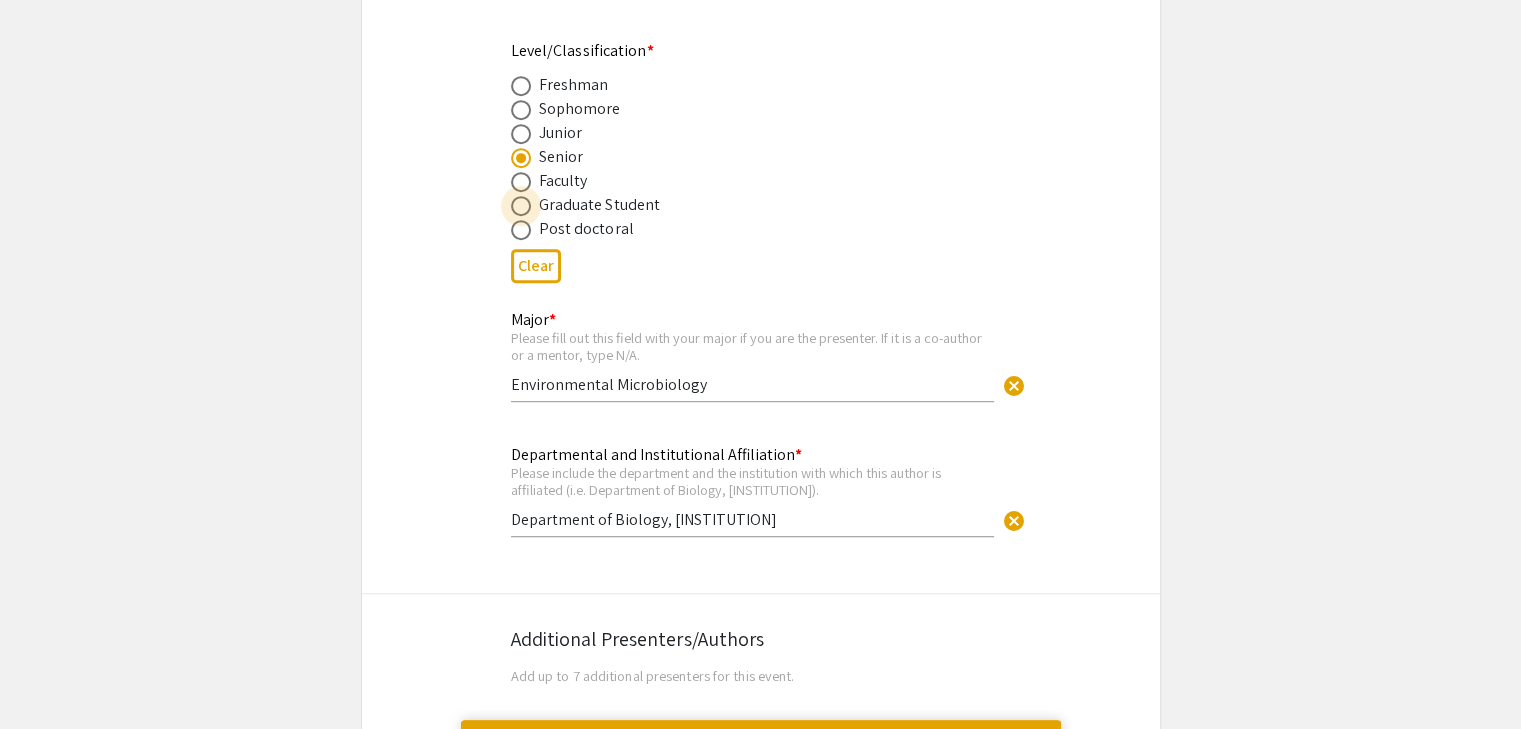 click at bounding box center [521, 206] 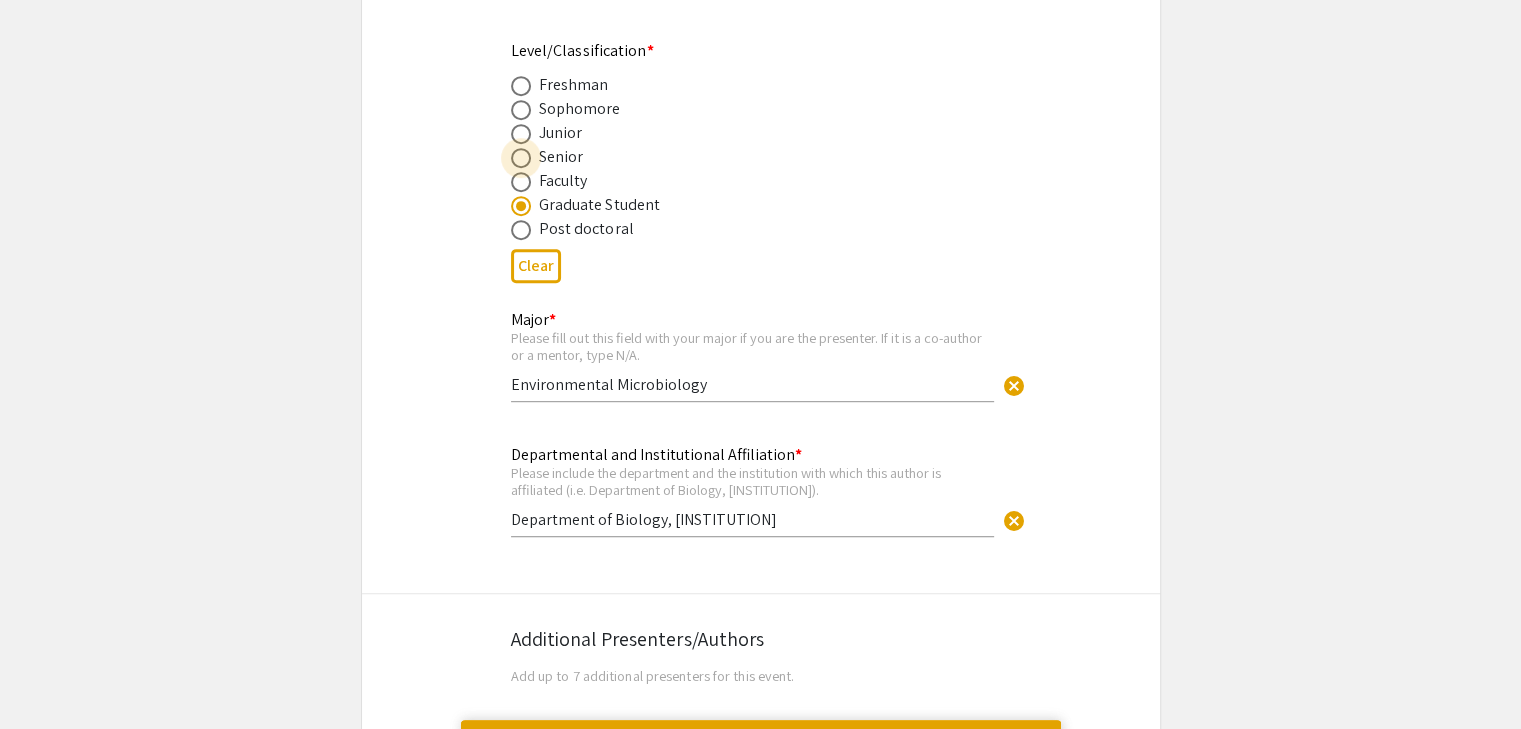 click at bounding box center (521, 158) 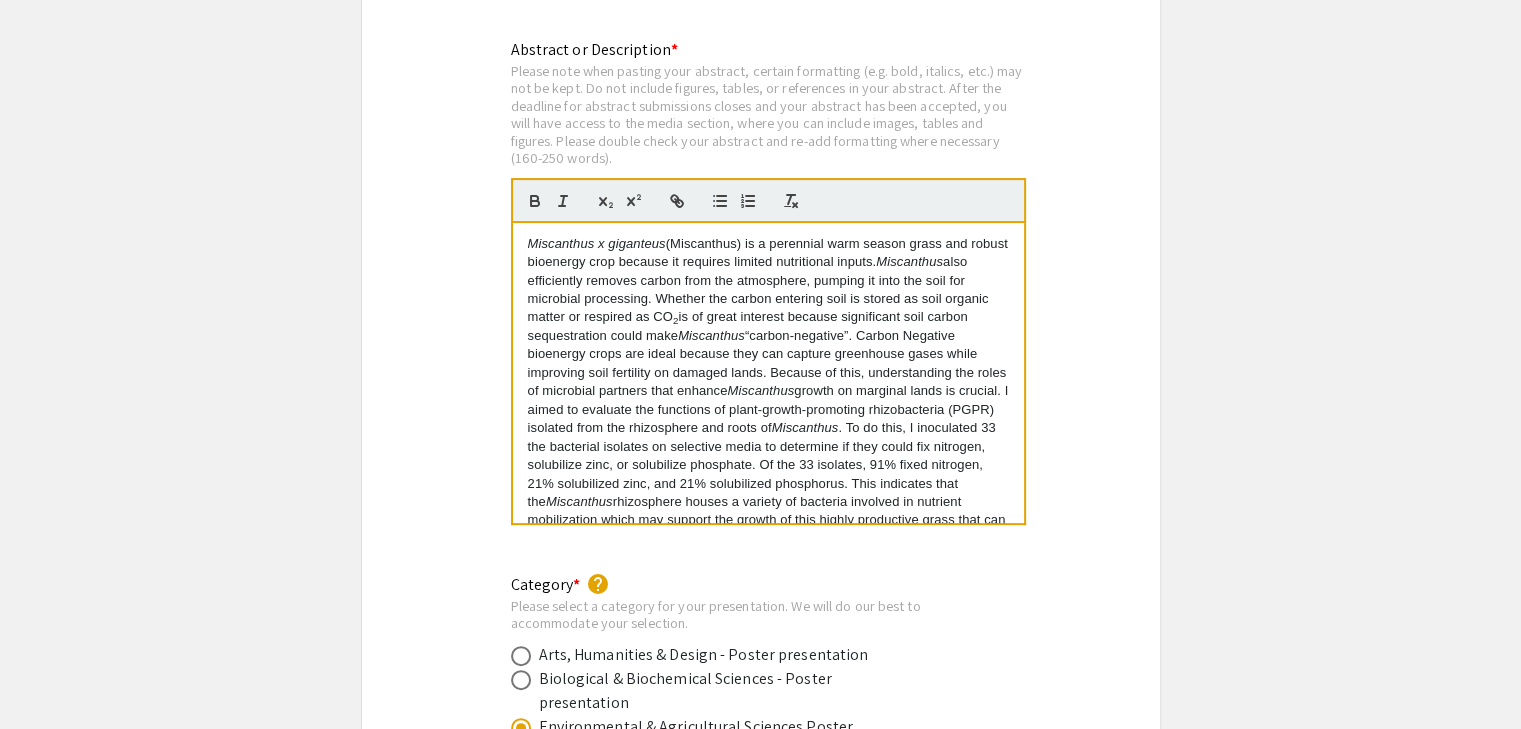 scroll, scrollTop: 8110, scrollLeft: 0, axis: vertical 